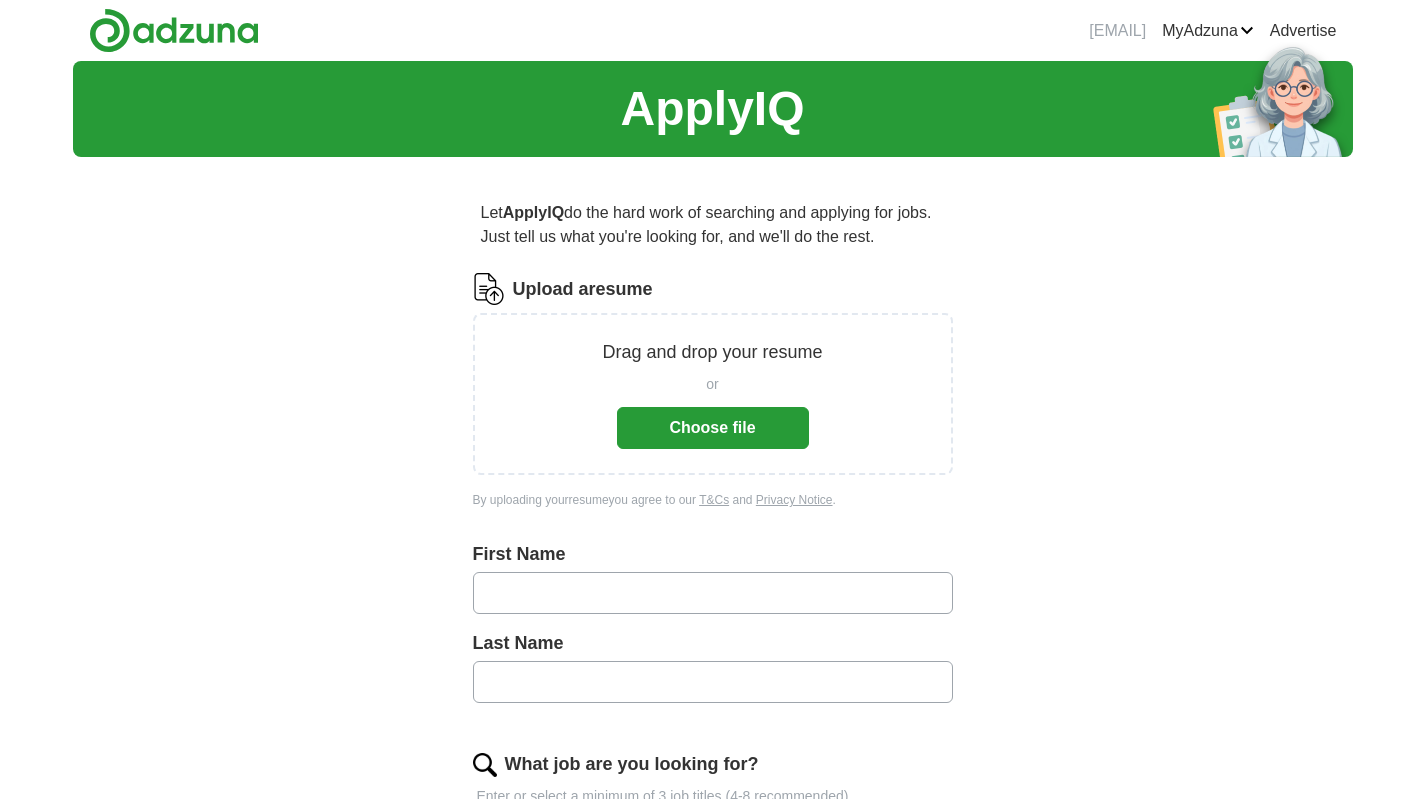 scroll, scrollTop: 0, scrollLeft: 0, axis: both 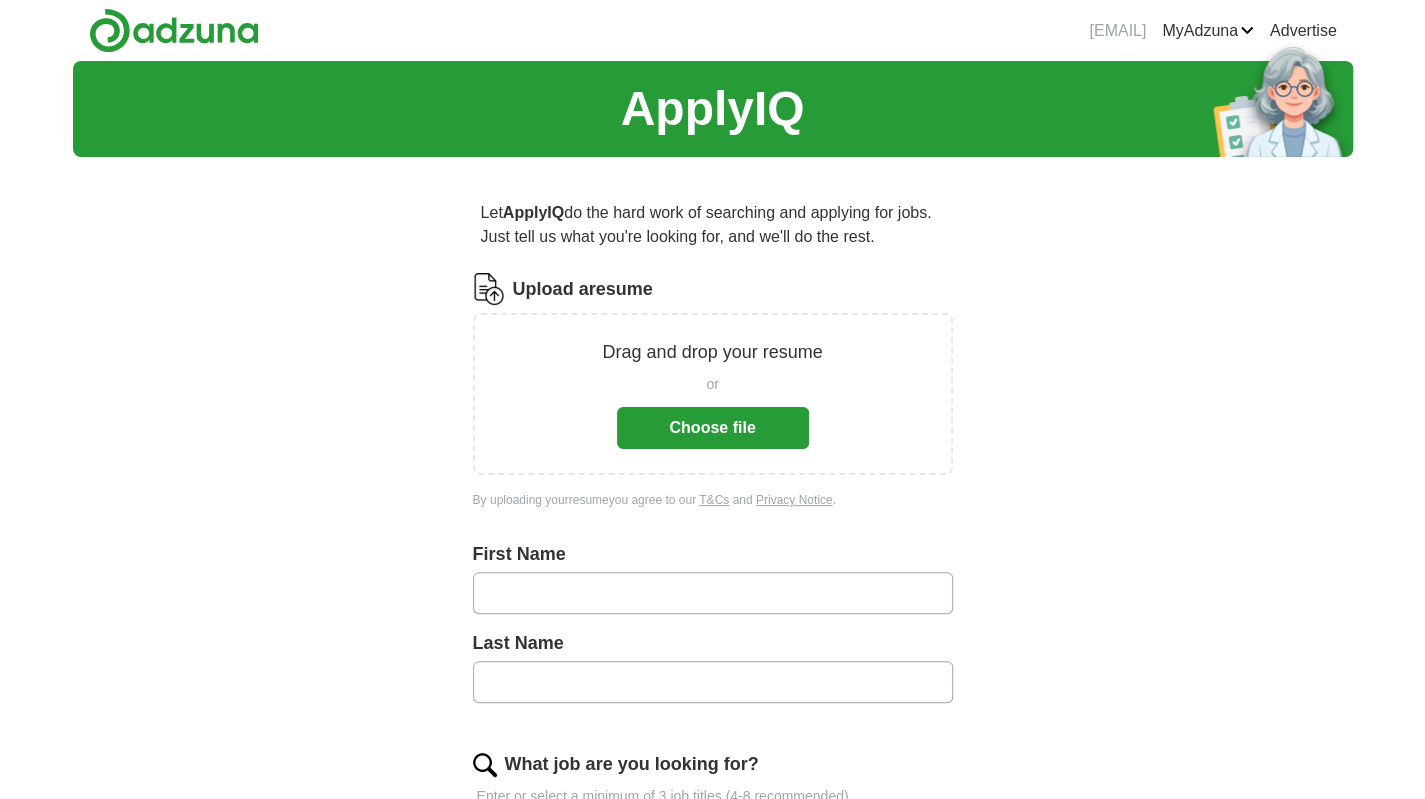 click on "Choose file" at bounding box center [713, 428] 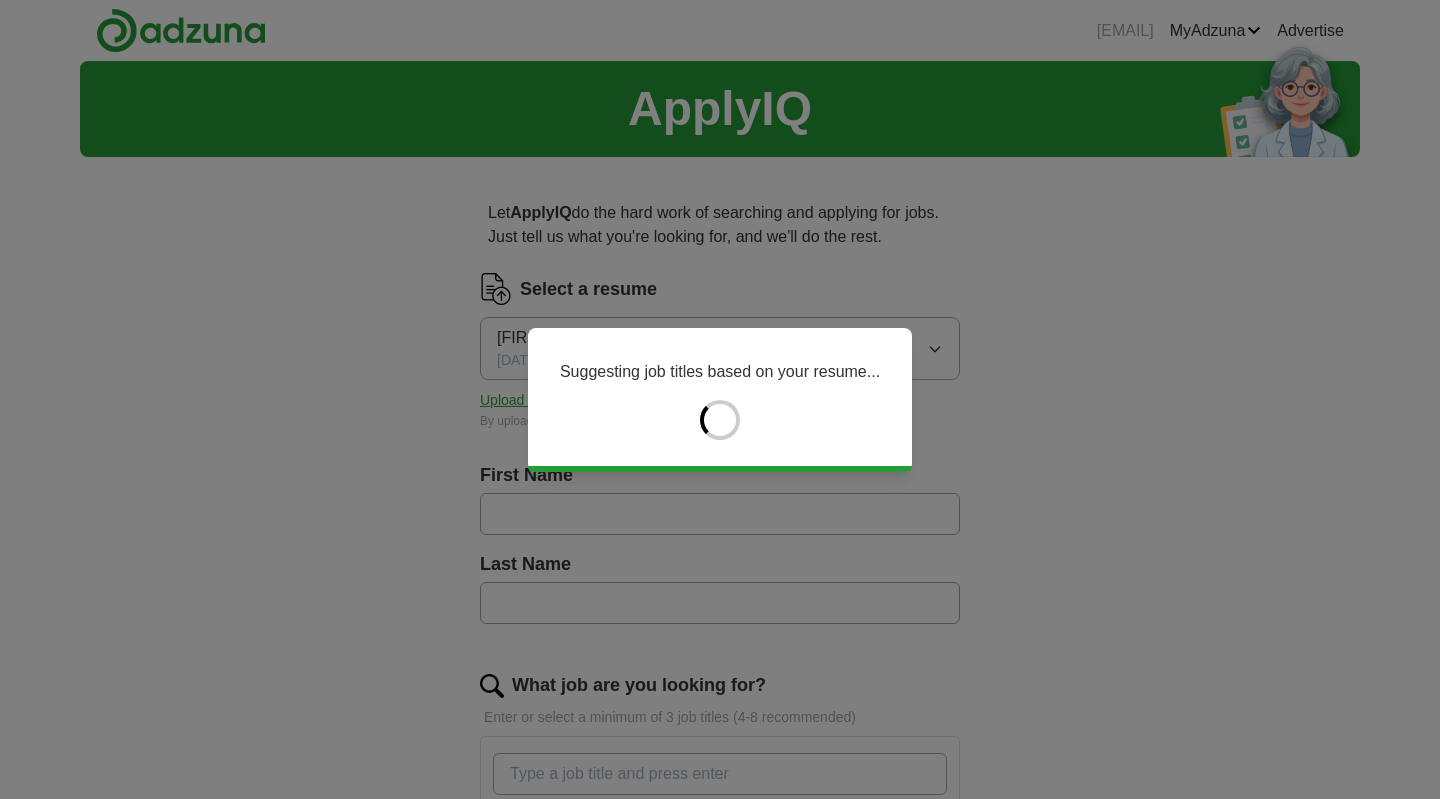 type on "****" 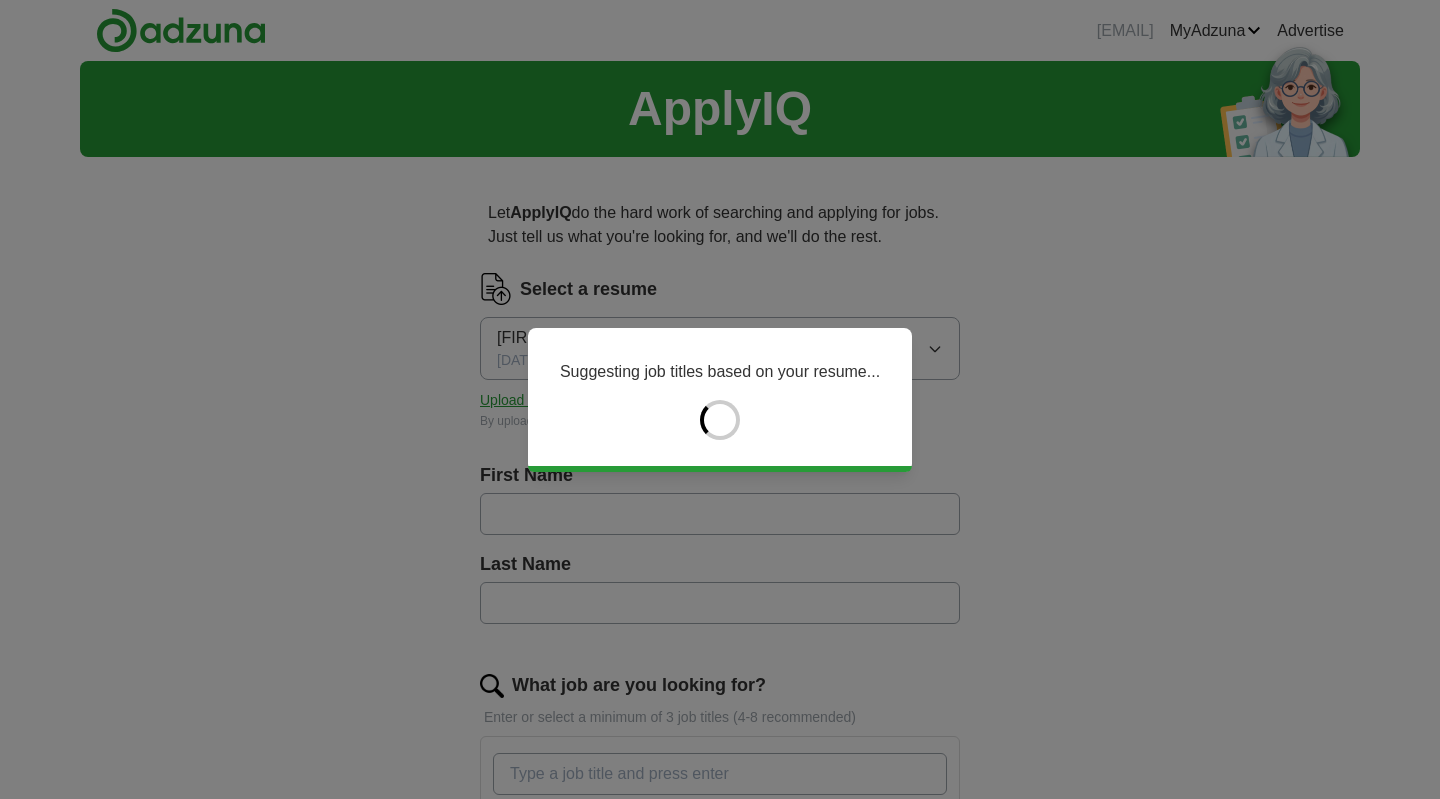 type on "*******" 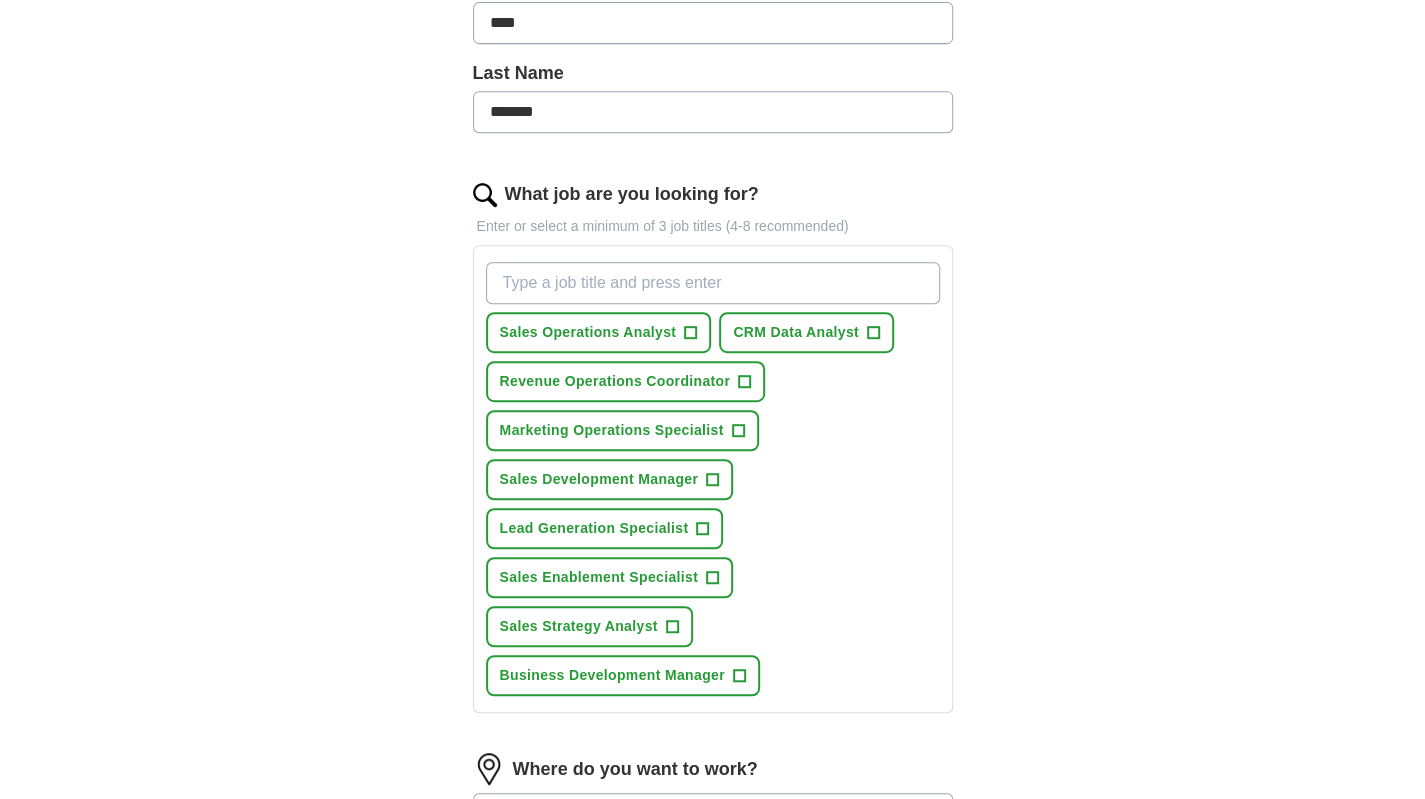 scroll, scrollTop: 600, scrollLeft: 0, axis: vertical 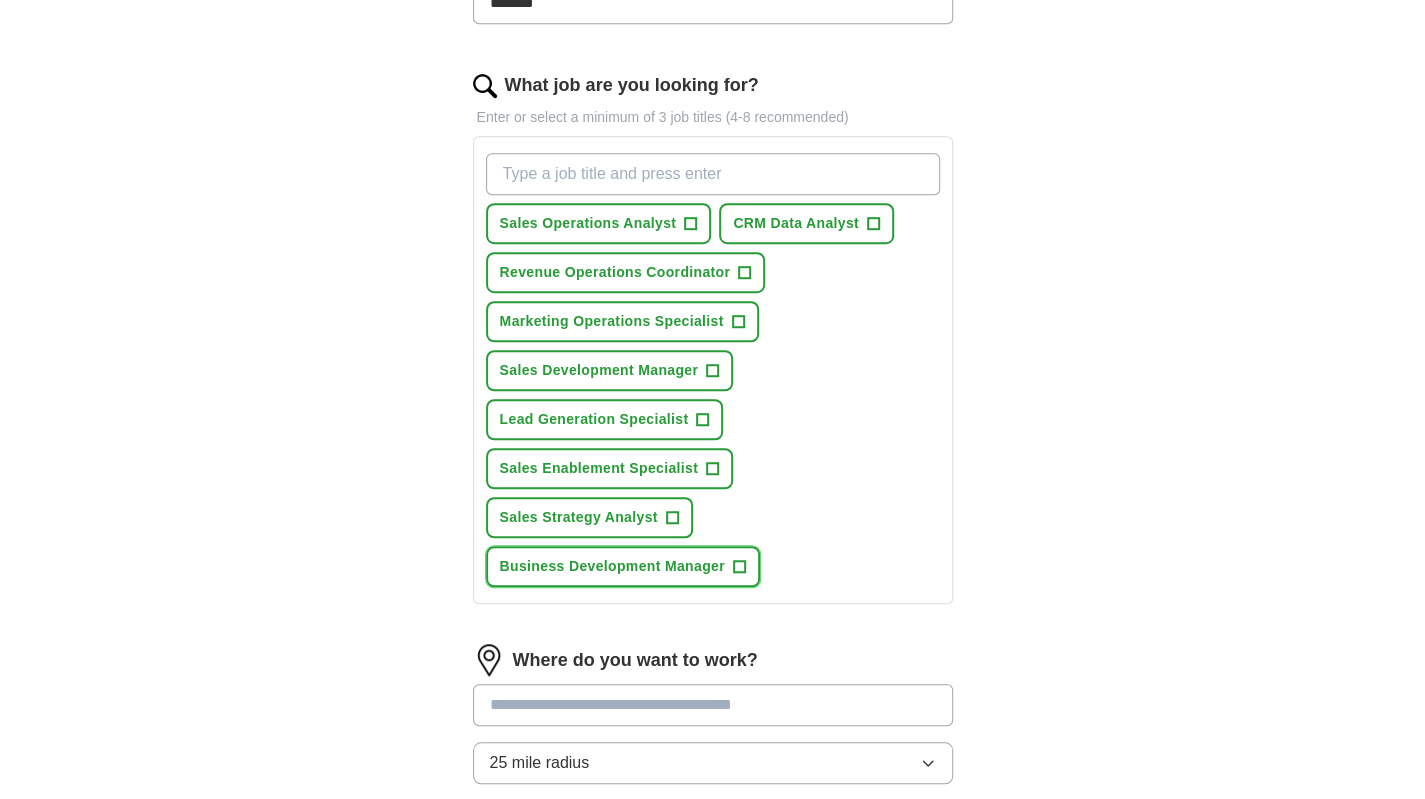 click on "Business Development Manager +" at bounding box center (623, 566) 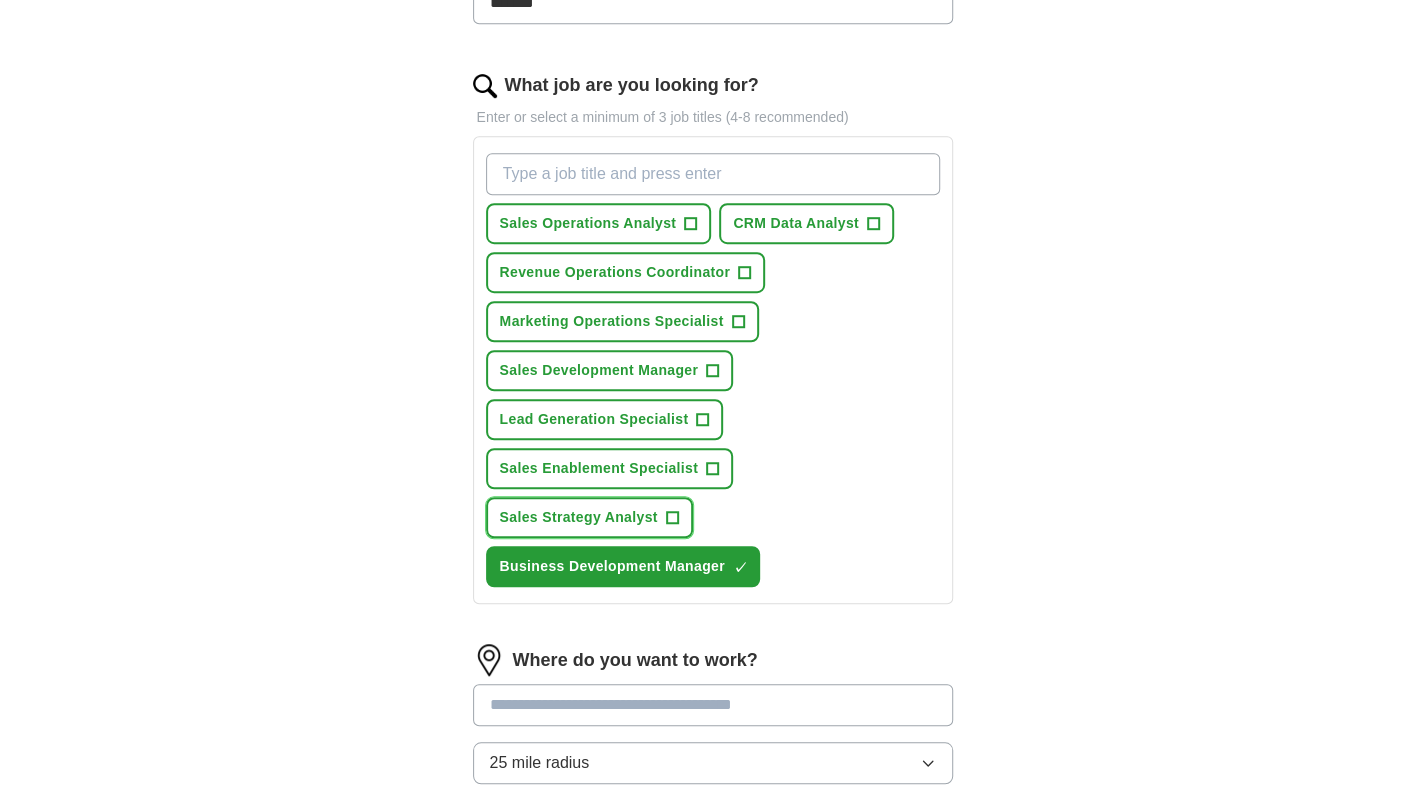 click on "Sales Strategy Analyst +" at bounding box center [589, 517] 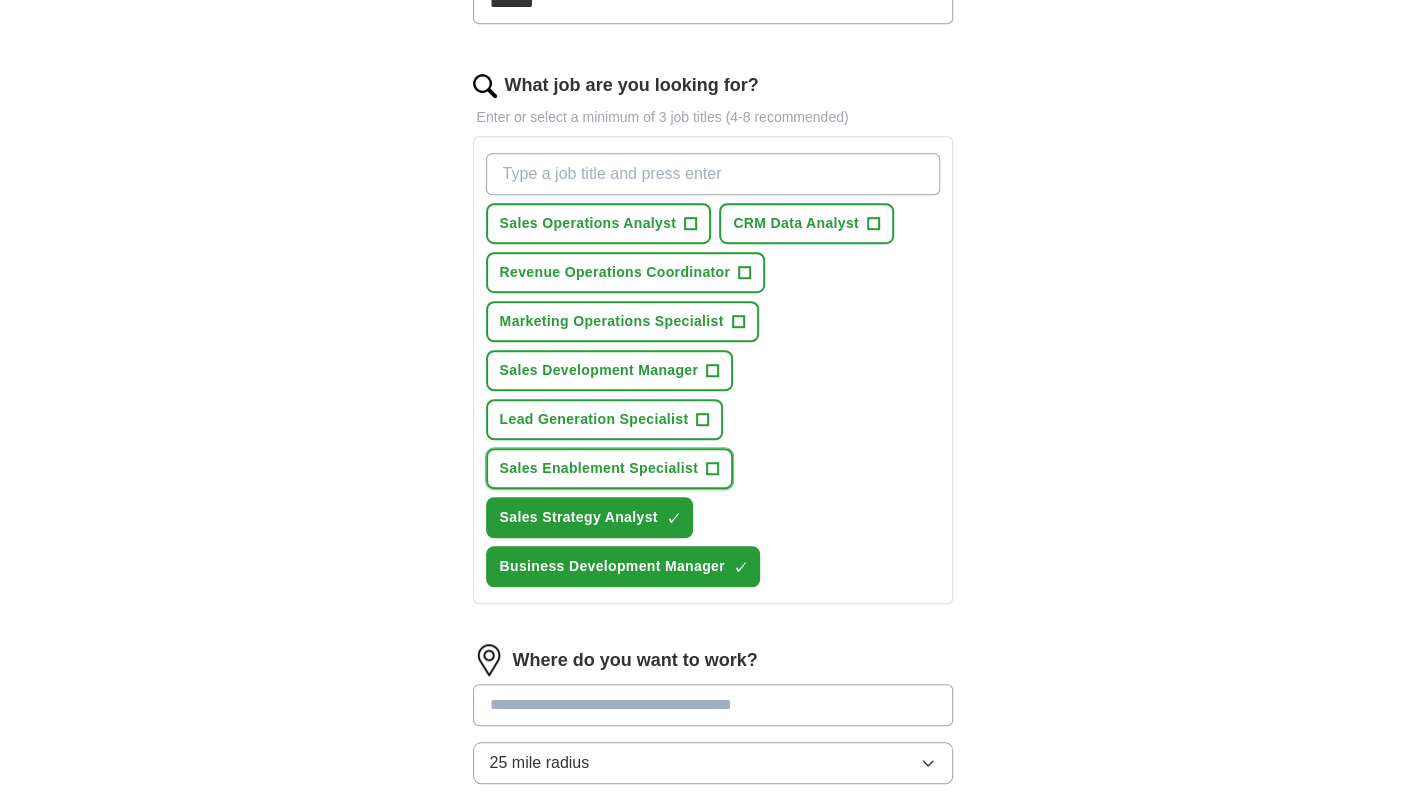 click on "Sales Enablement Specialist" at bounding box center (599, 468) 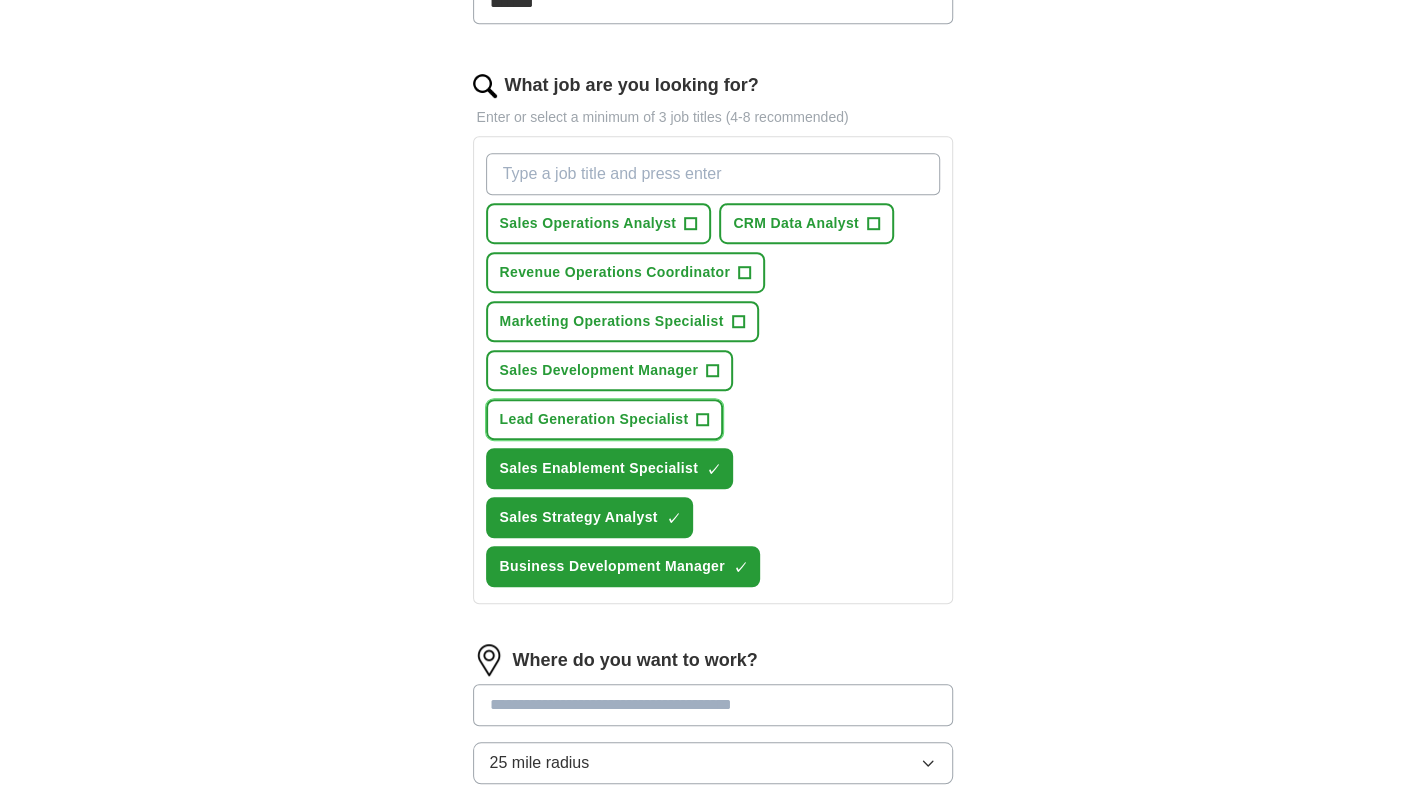 click on "Lead Generation Specialist +" at bounding box center (605, 419) 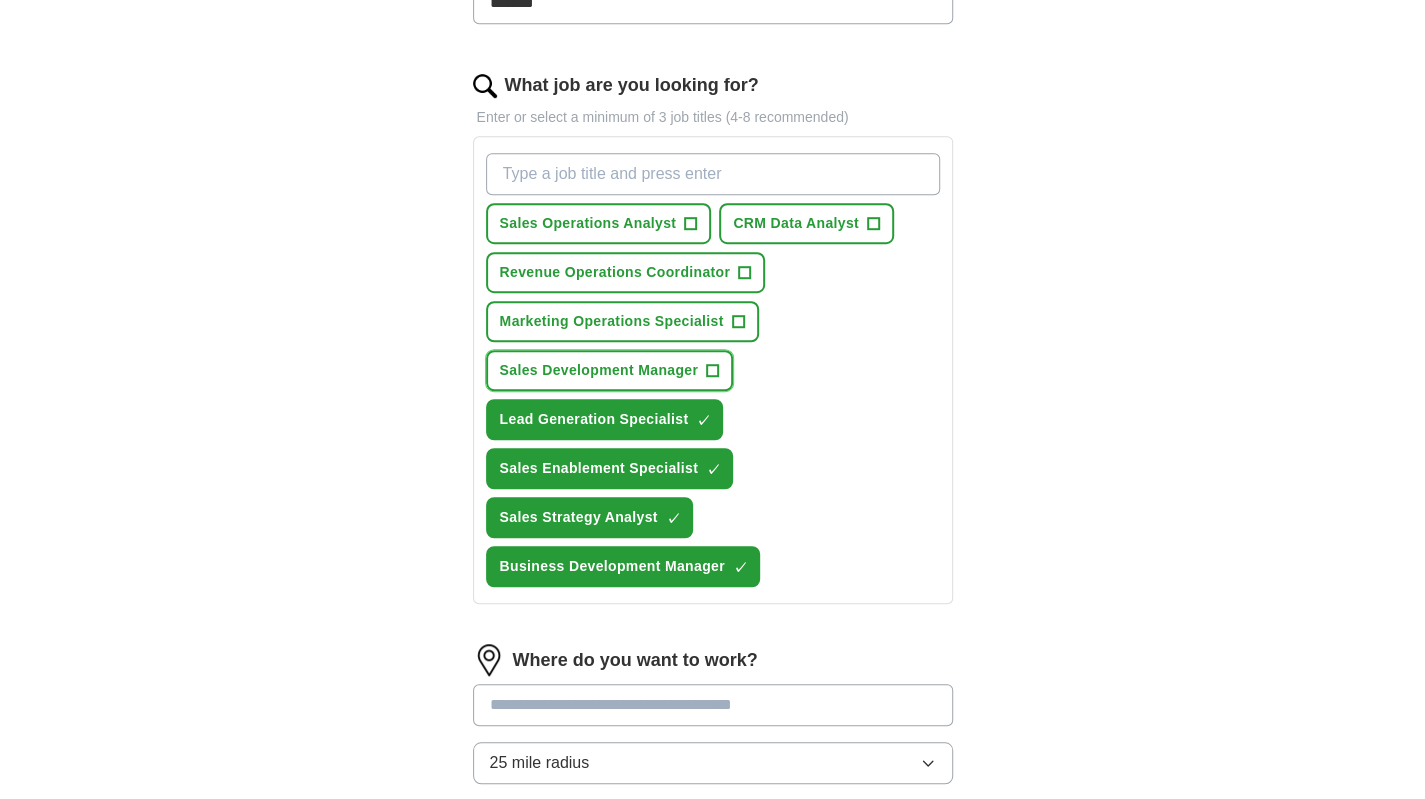 click on "Sales Development Manager" at bounding box center [599, 370] 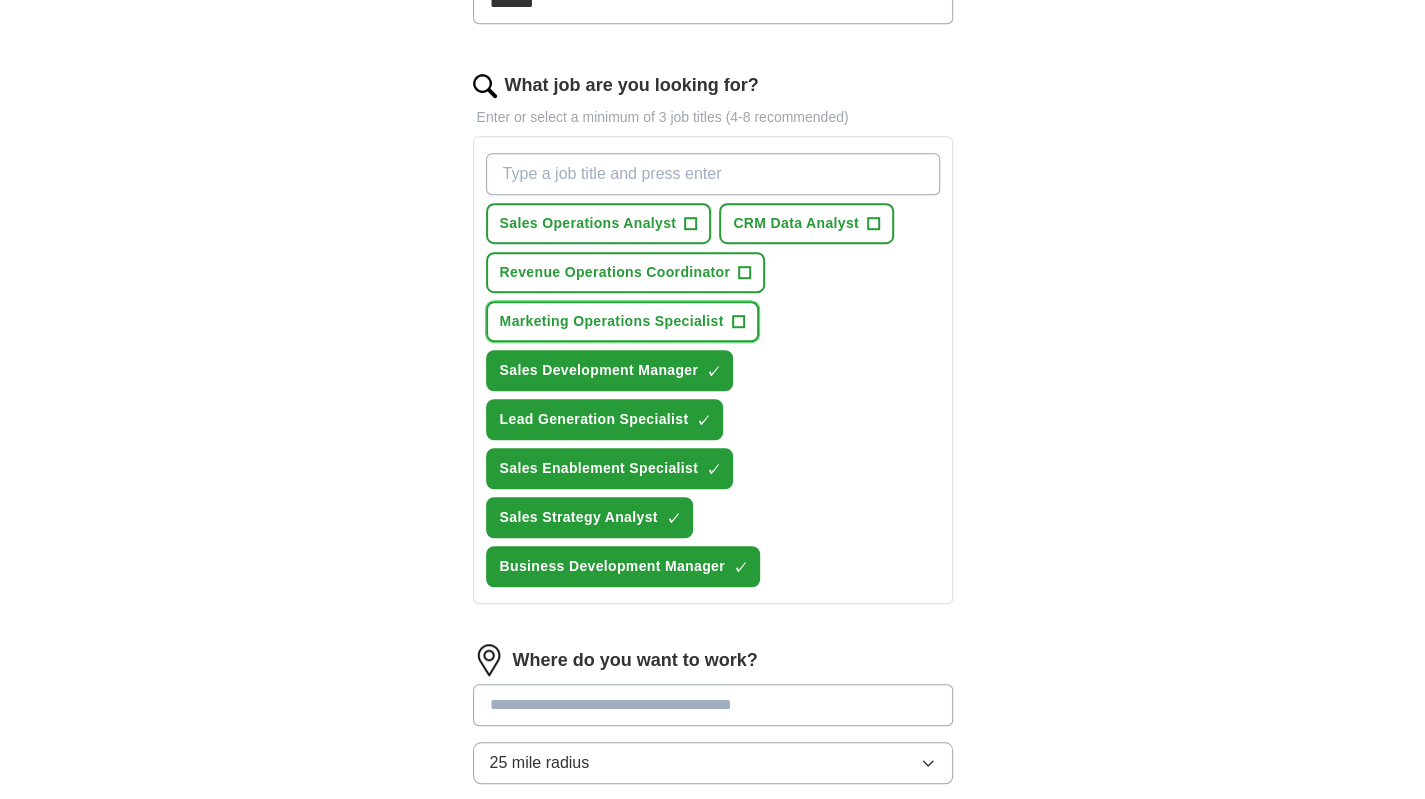 click on "Marketing Operations Specialist" at bounding box center (612, 321) 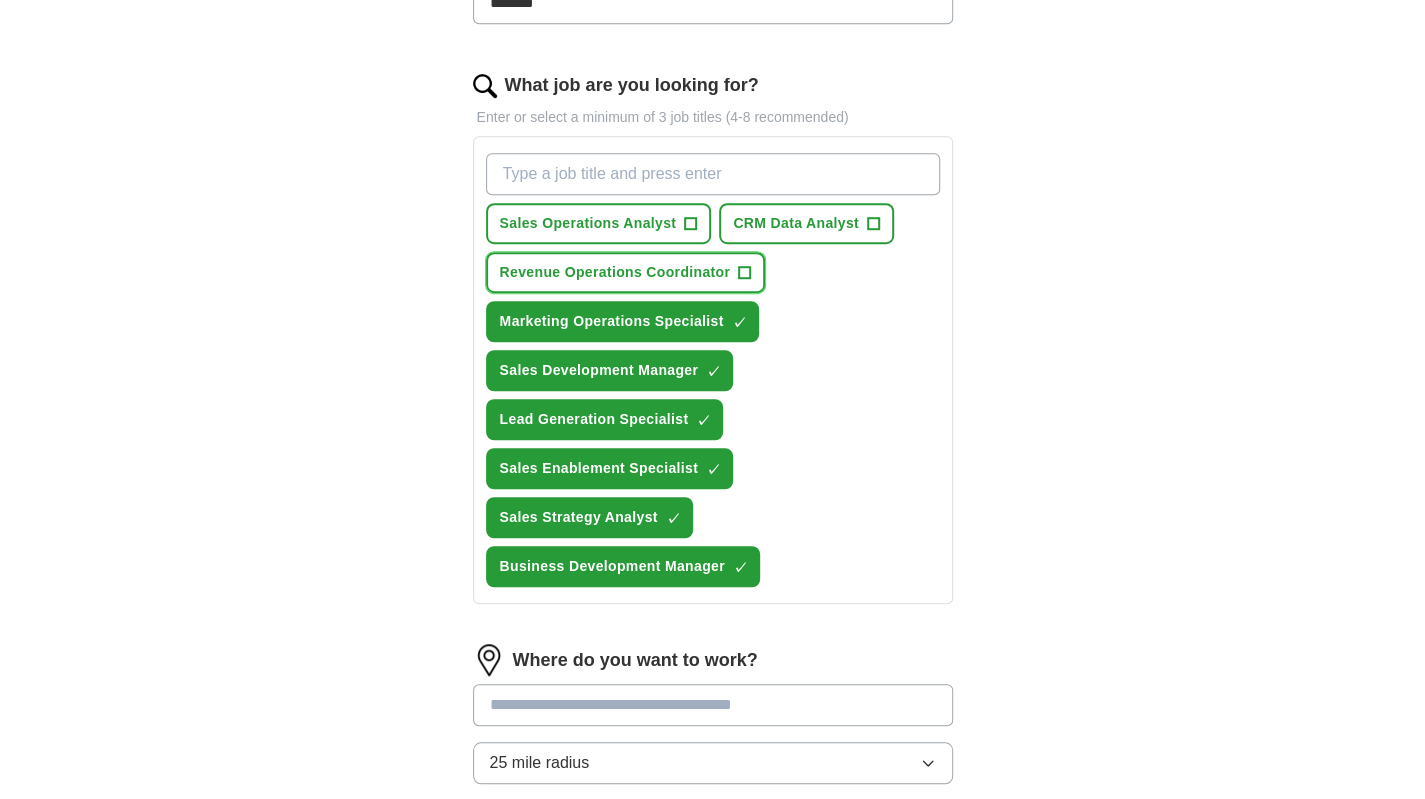 click on "Revenue Operations Coordinator" at bounding box center [615, 272] 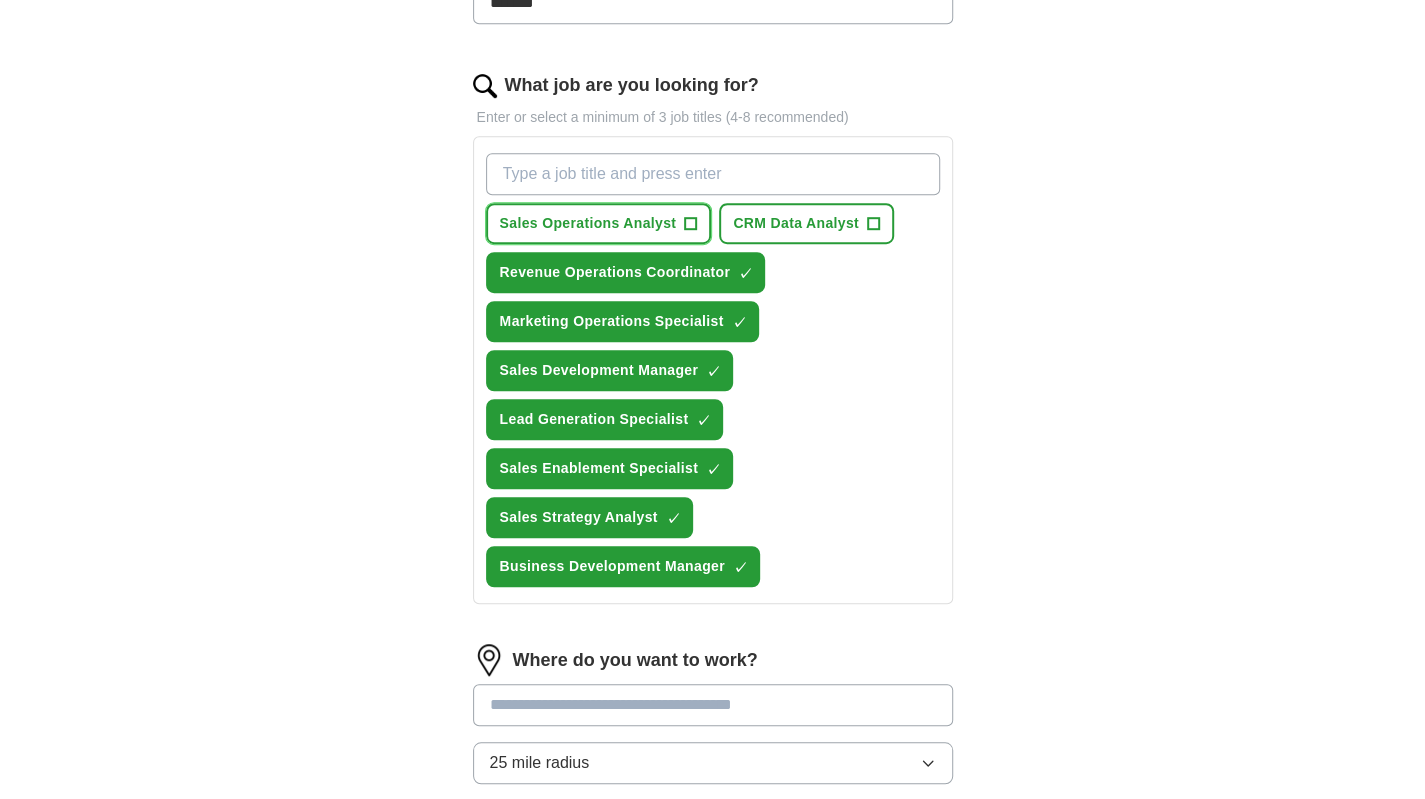 click on "Sales Operations Analyst" at bounding box center [588, 223] 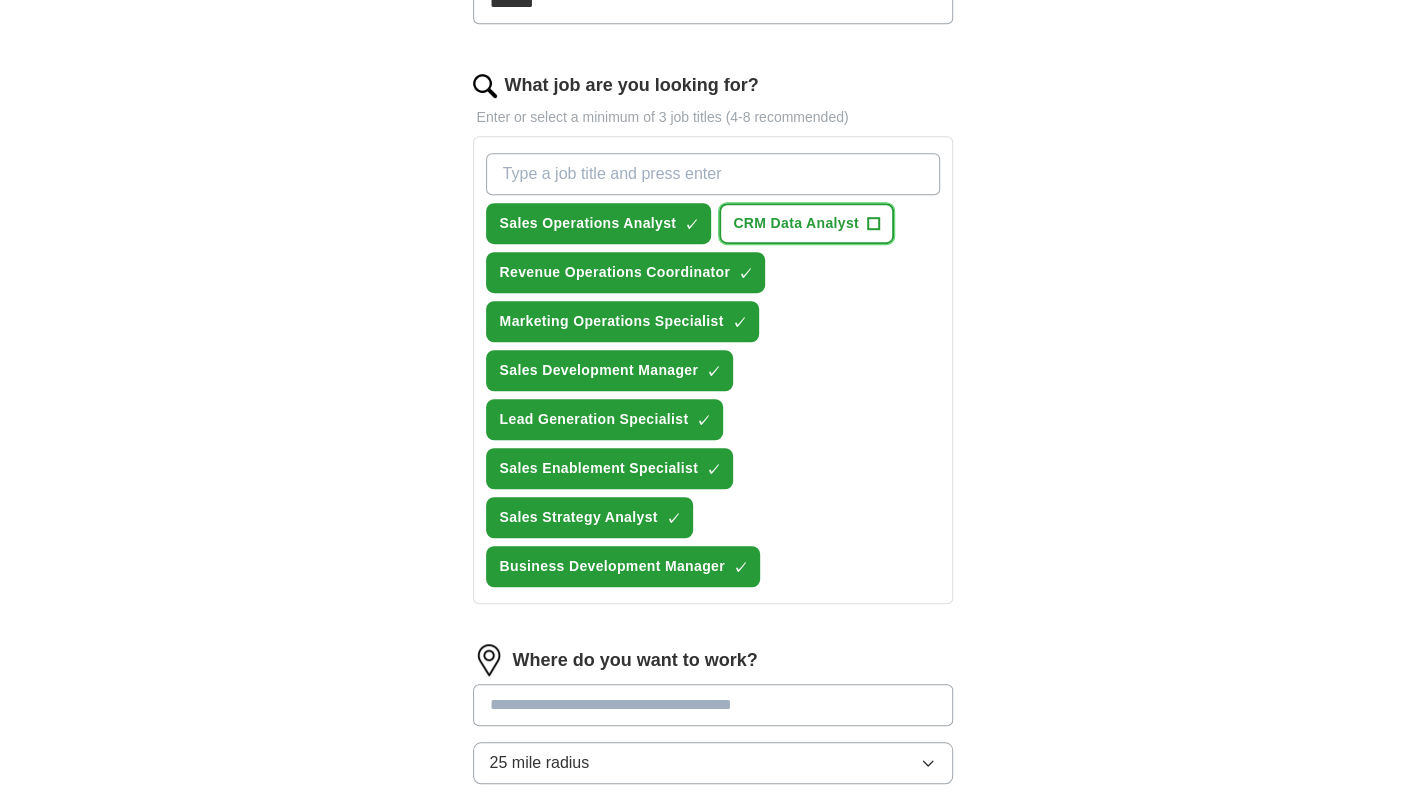 click on "CRM Data Analyst" at bounding box center (796, 223) 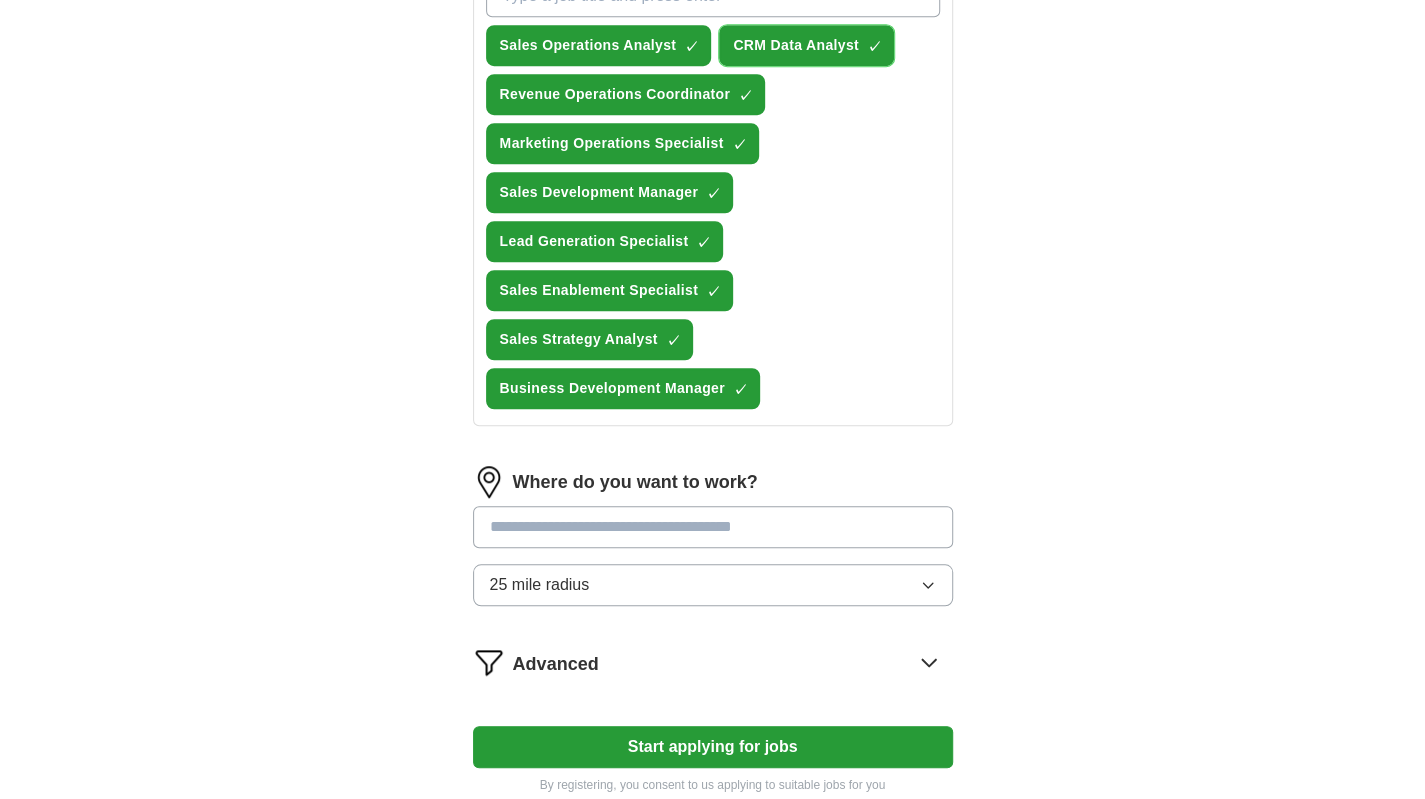 scroll, scrollTop: 900, scrollLeft: 0, axis: vertical 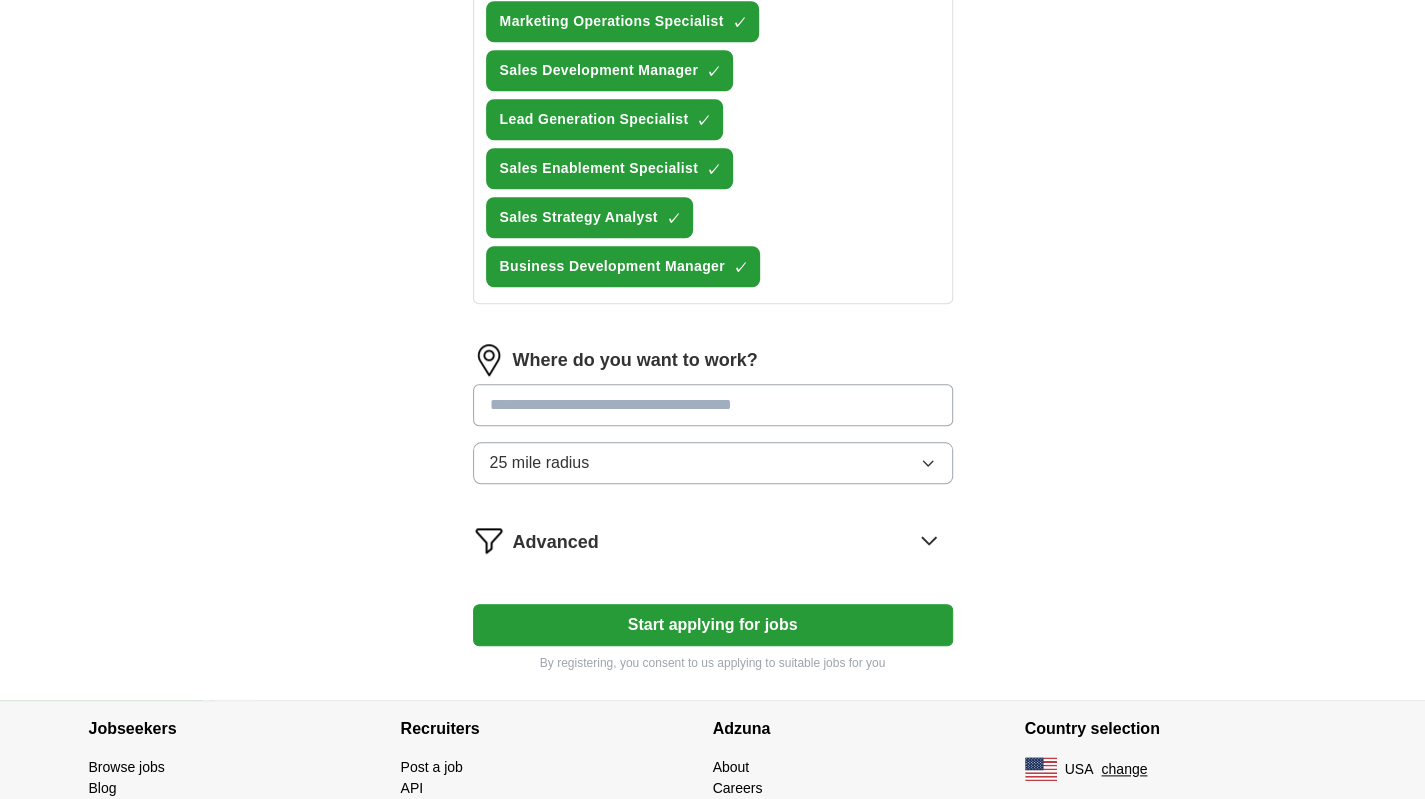 click on "25 mile radius" at bounding box center (540, 463) 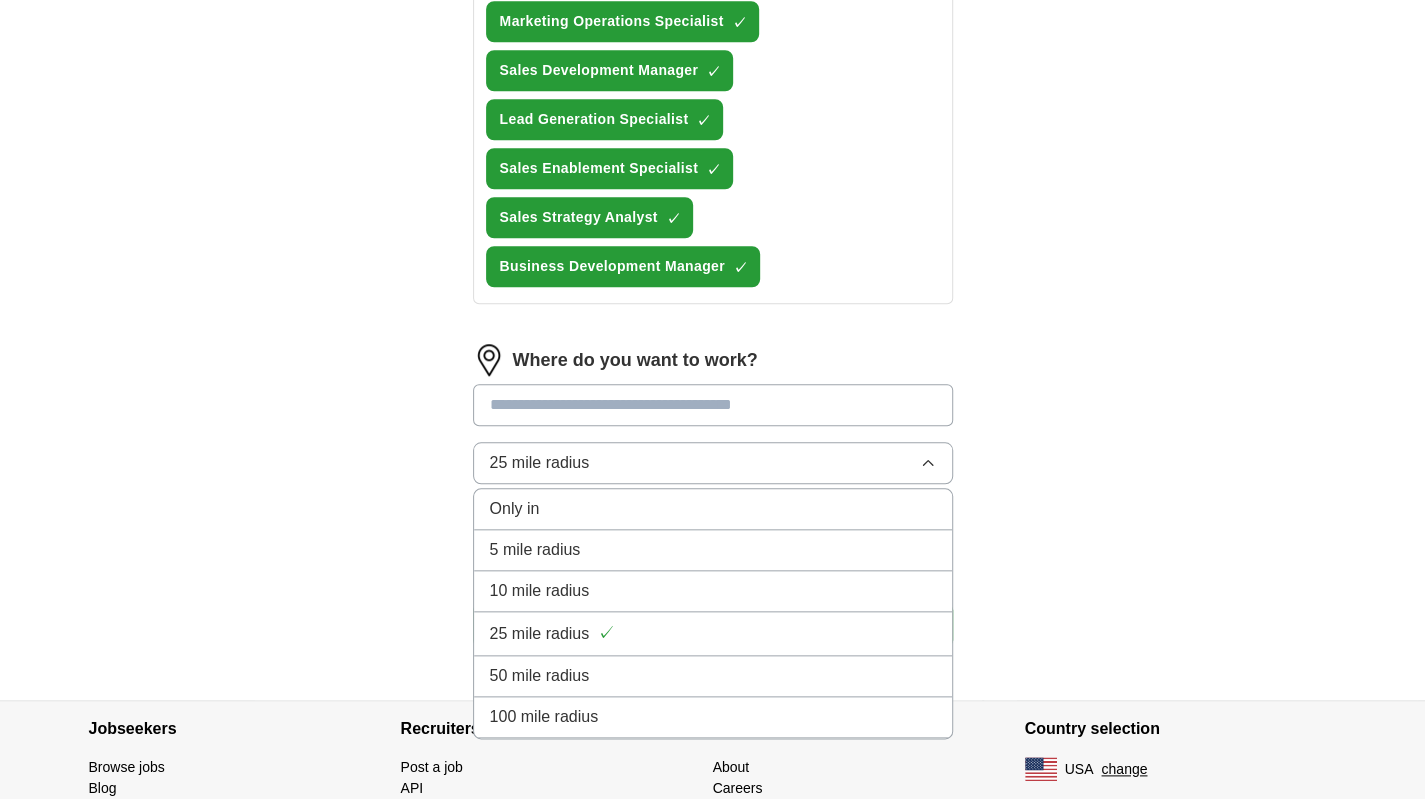 click on "25 mile radius" at bounding box center (540, 463) 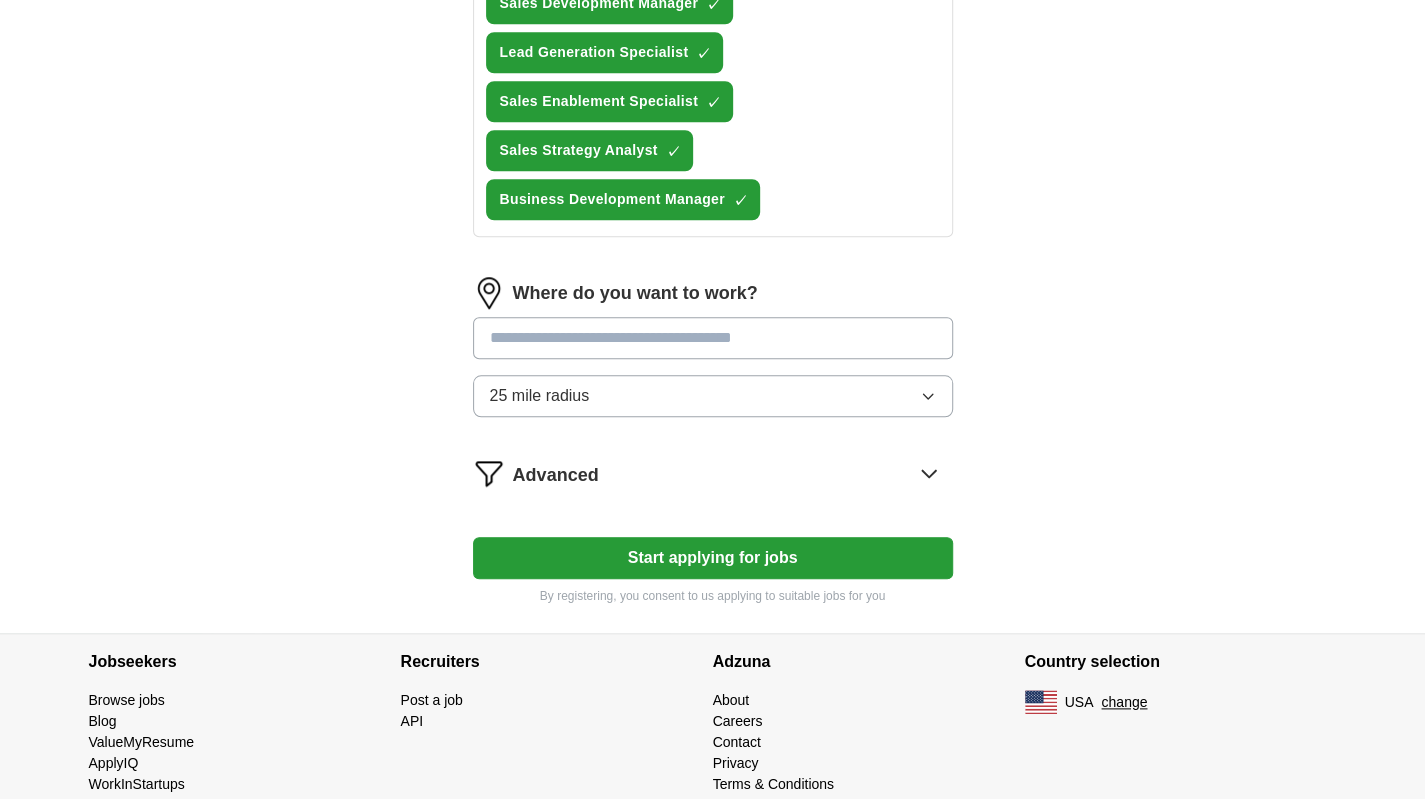 scroll, scrollTop: 997, scrollLeft: 0, axis: vertical 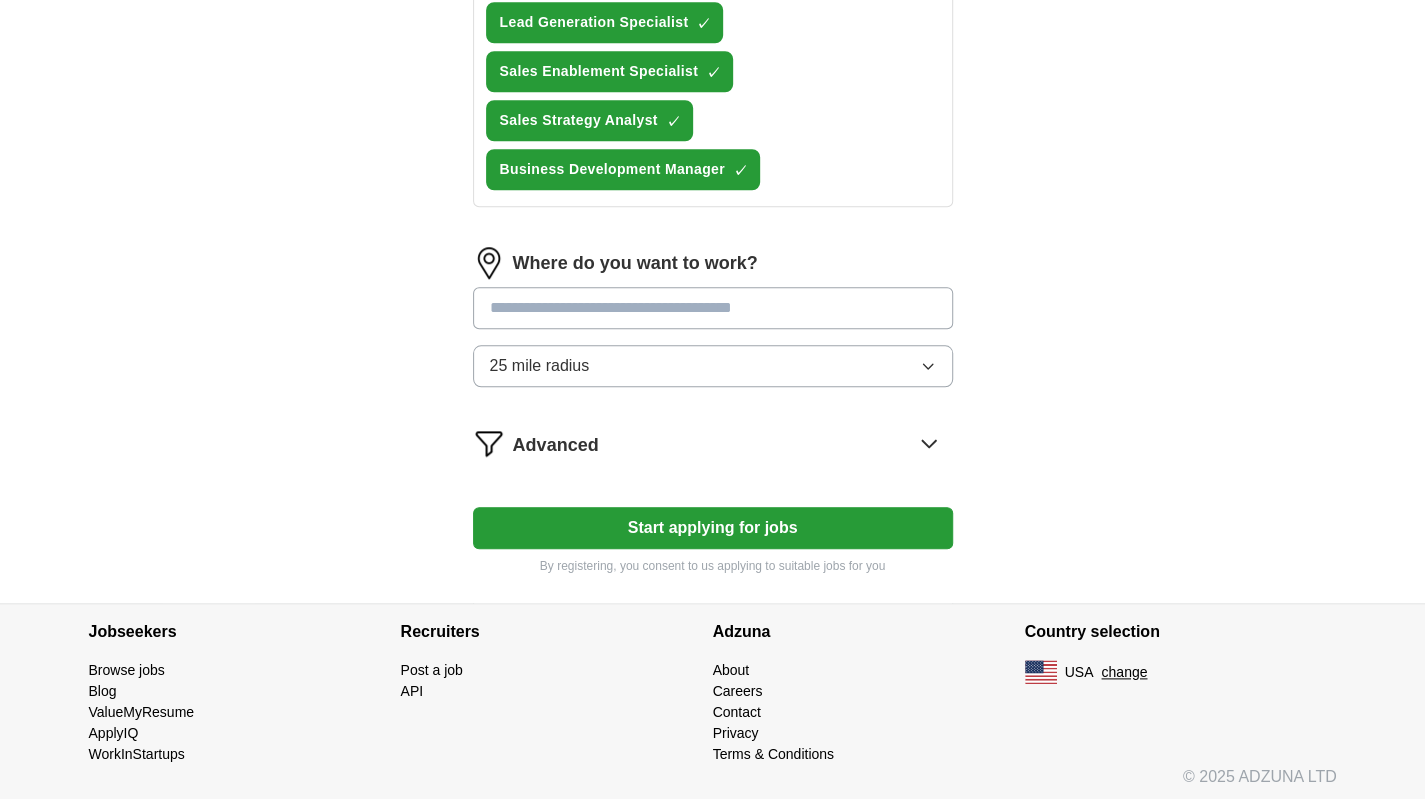 click 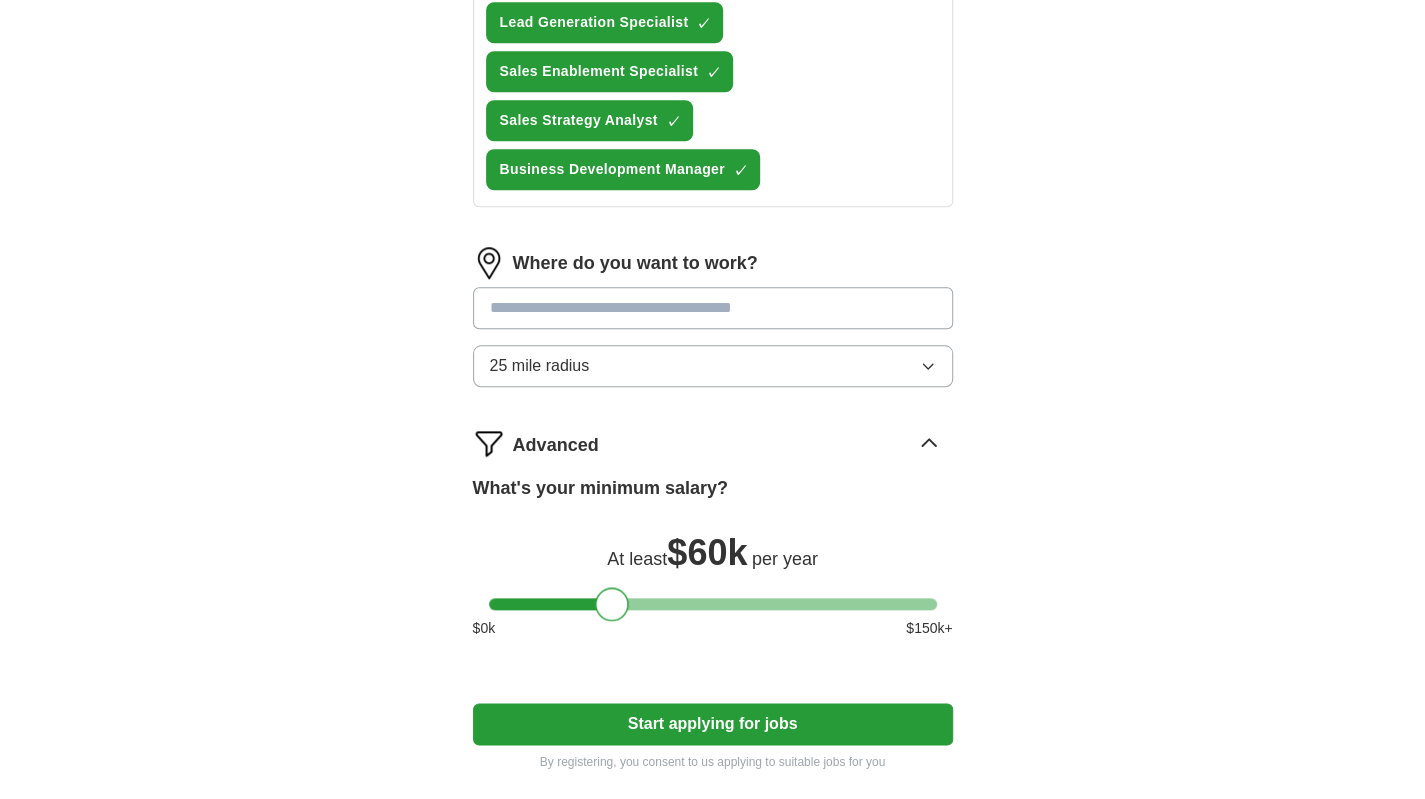 drag, startPoint x: 546, startPoint y: 602, endPoint x: 608, endPoint y: 619, distance: 64.288414 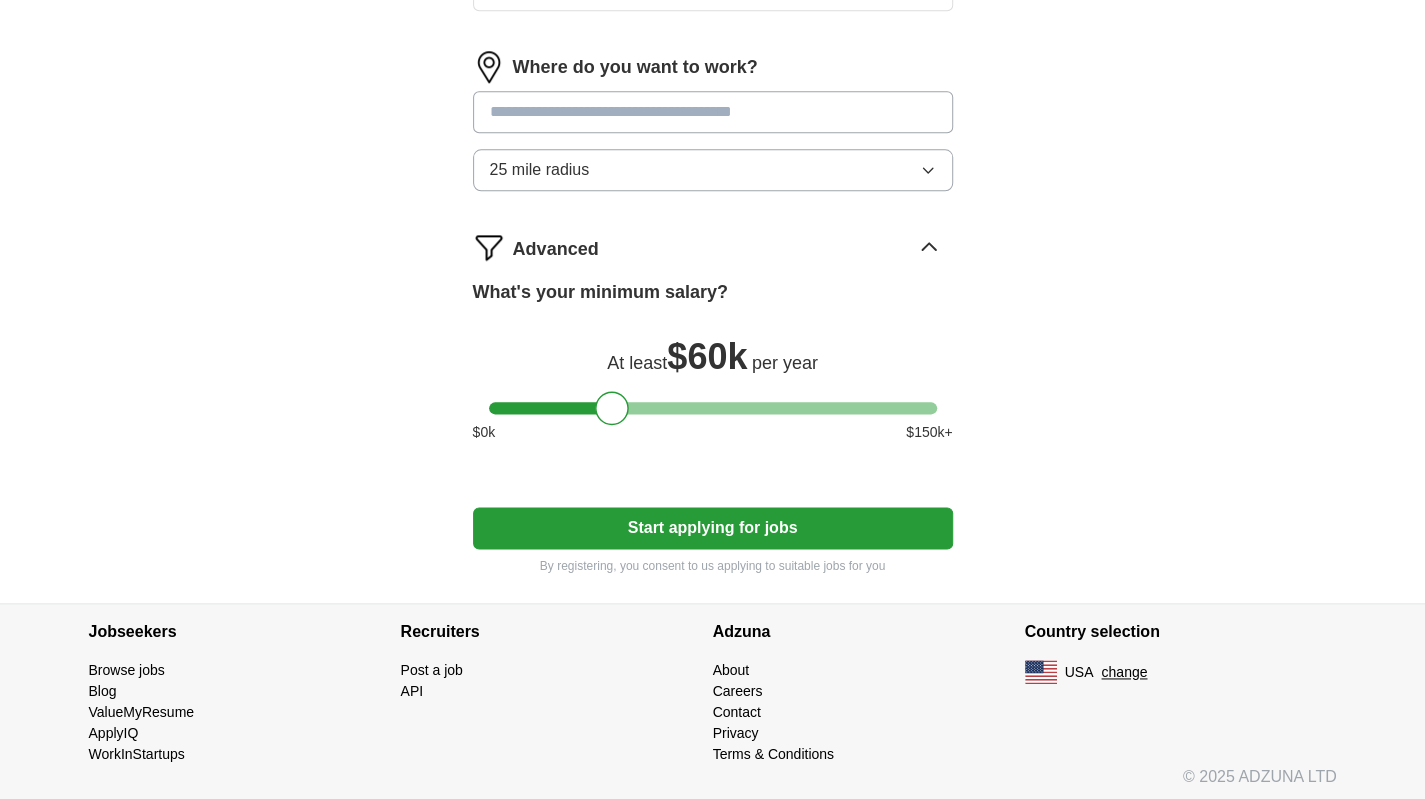 click on "Start applying for jobs" at bounding box center [713, 528] 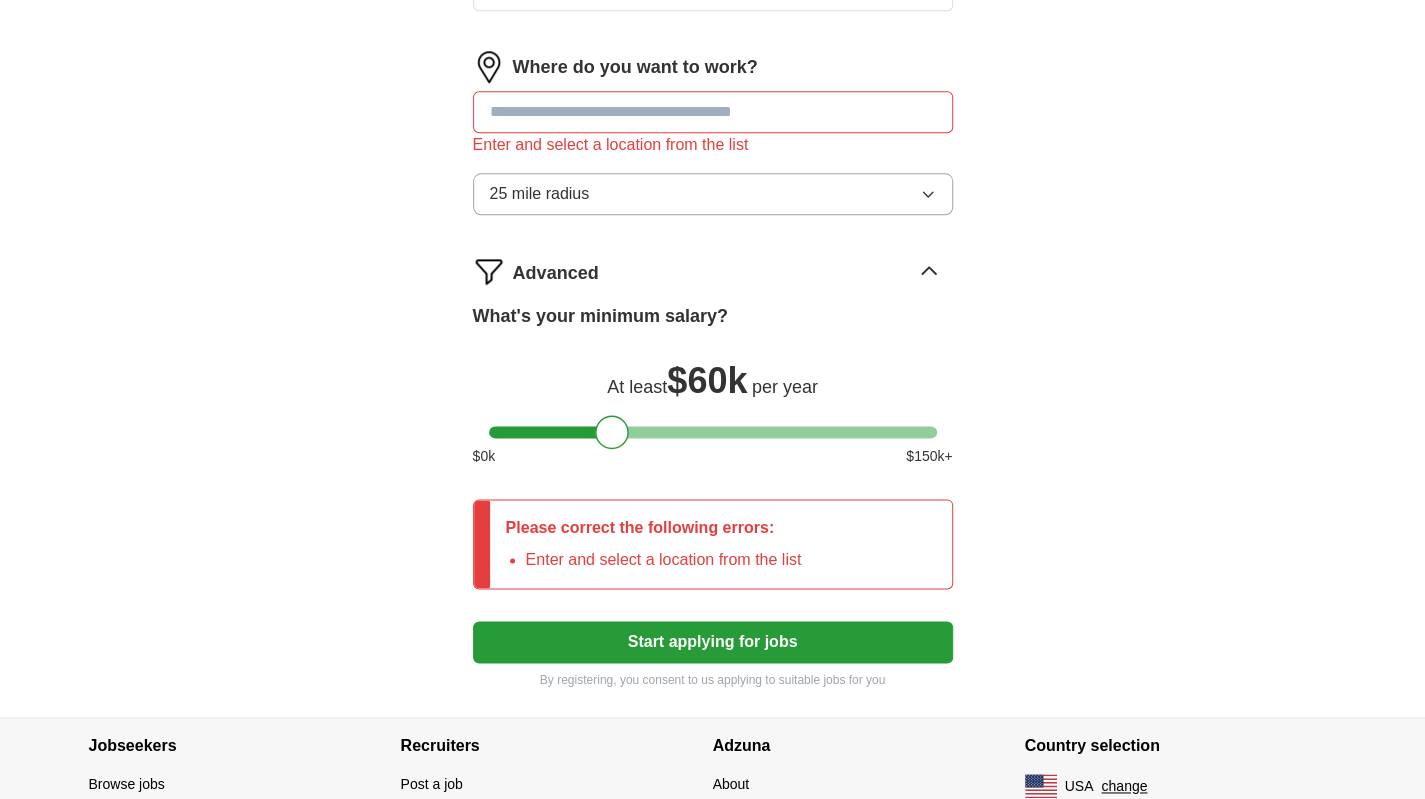 scroll, scrollTop: 993, scrollLeft: 0, axis: vertical 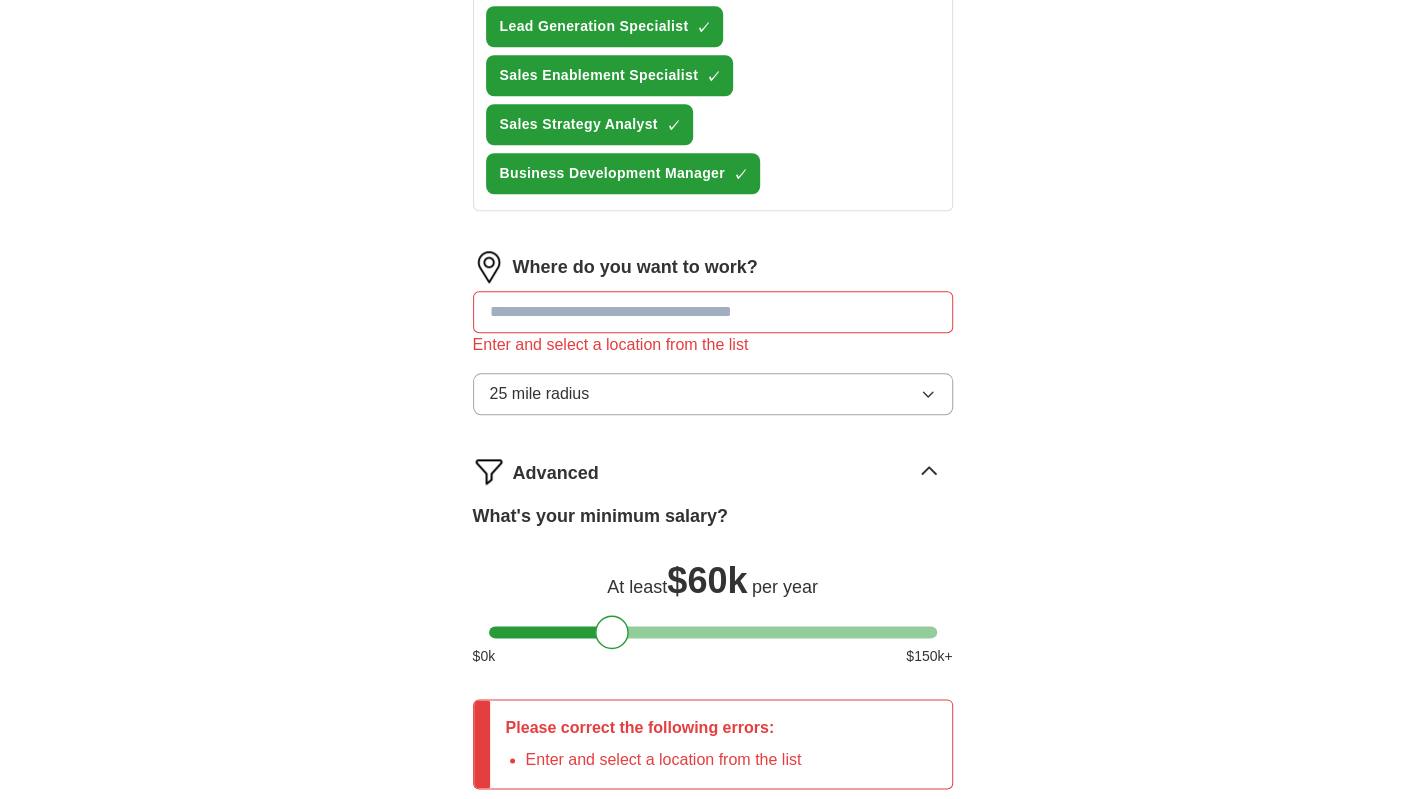 click at bounding box center [713, 312] 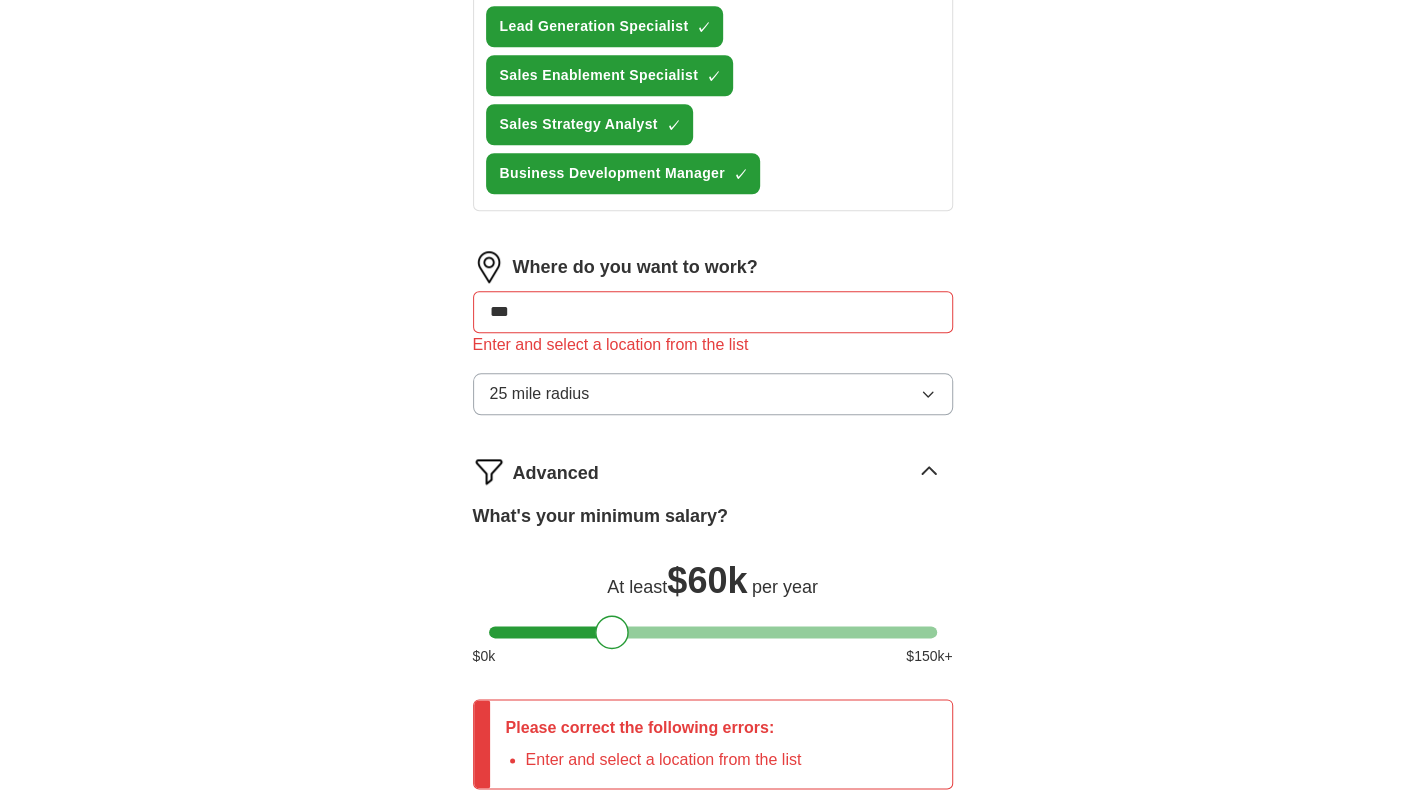 type on "****" 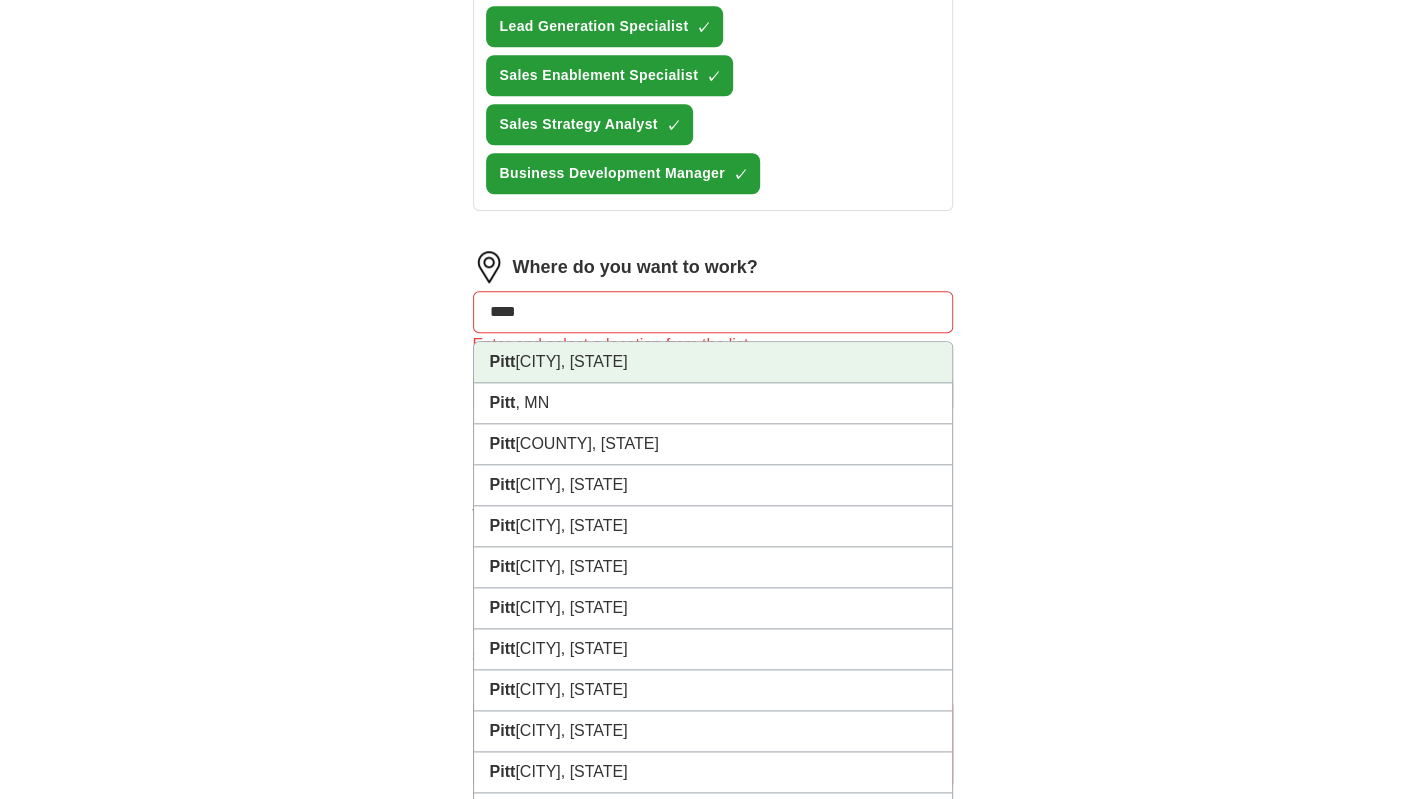 click on "[CITY], [STATE]" at bounding box center (713, 362) 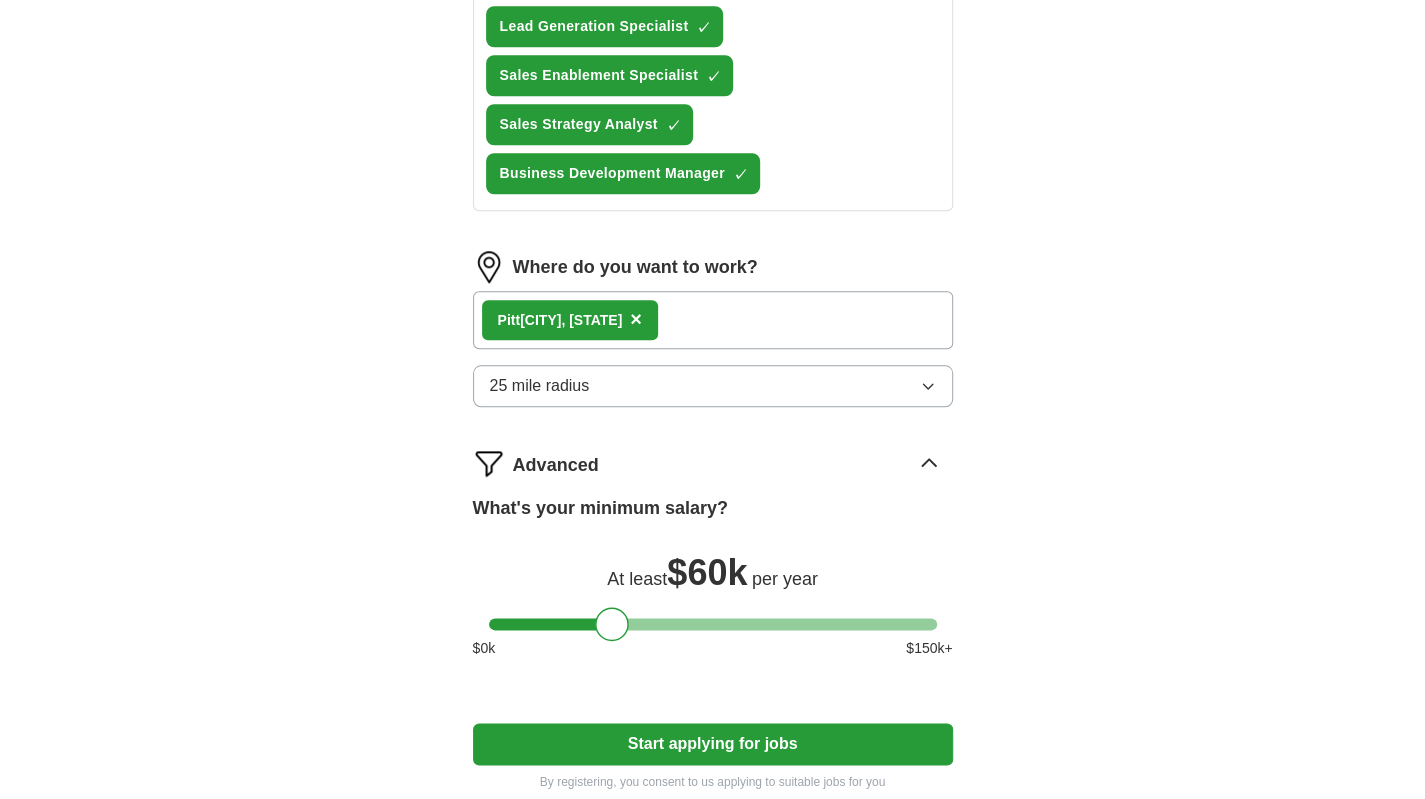 drag, startPoint x: 726, startPoint y: 735, endPoint x: 734, endPoint y: 726, distance: 12.0415945 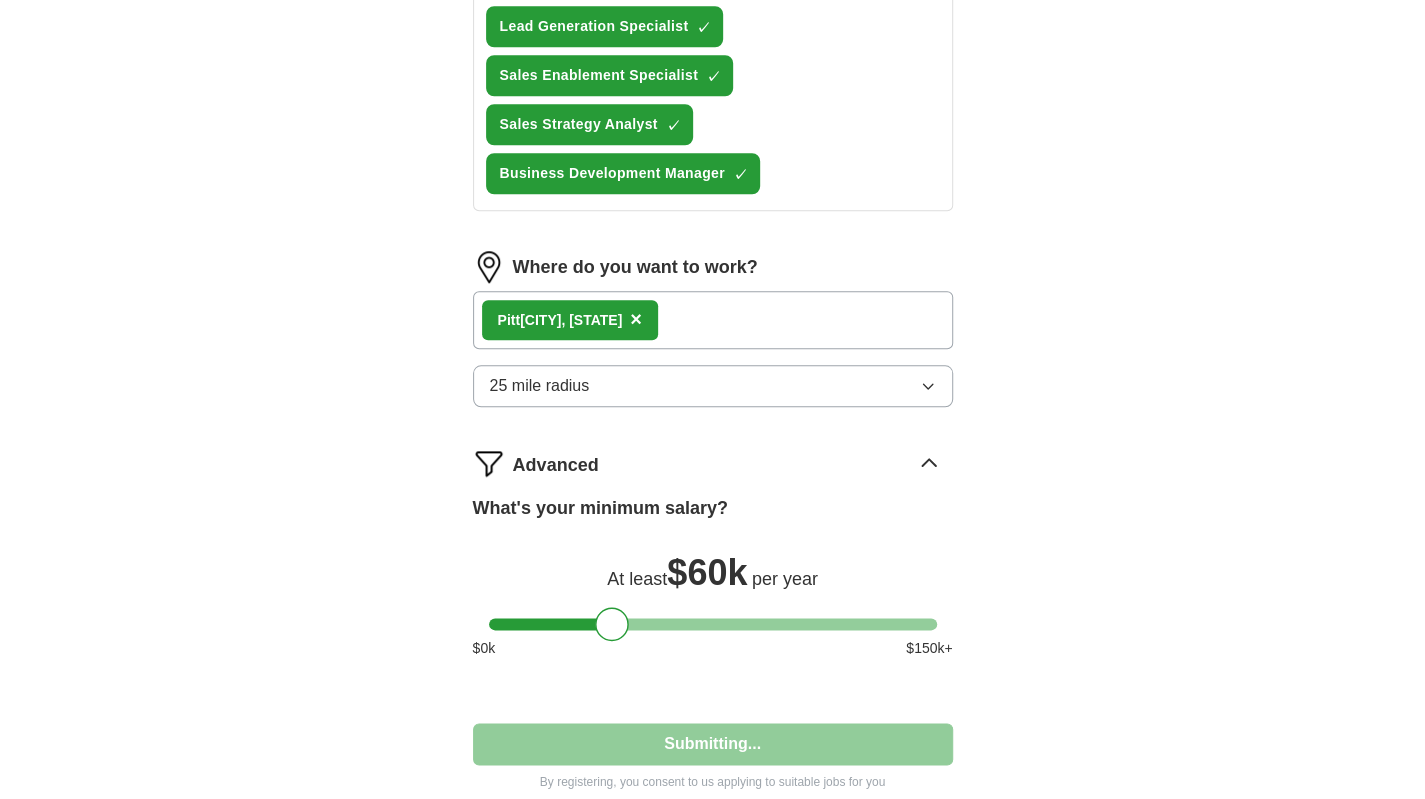 select on "**" 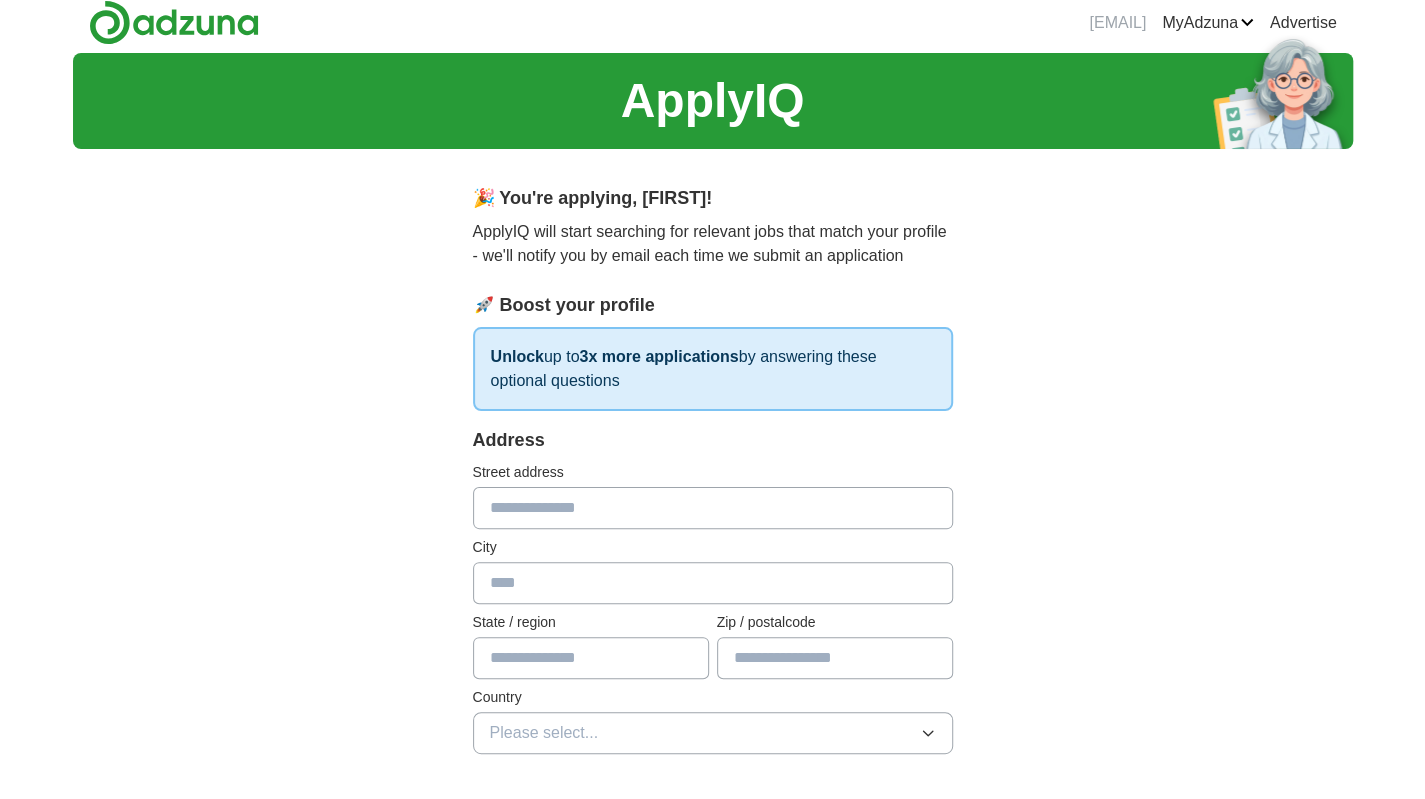 scroll, scrollTop: 0, scrollLeft: 0, axis: both 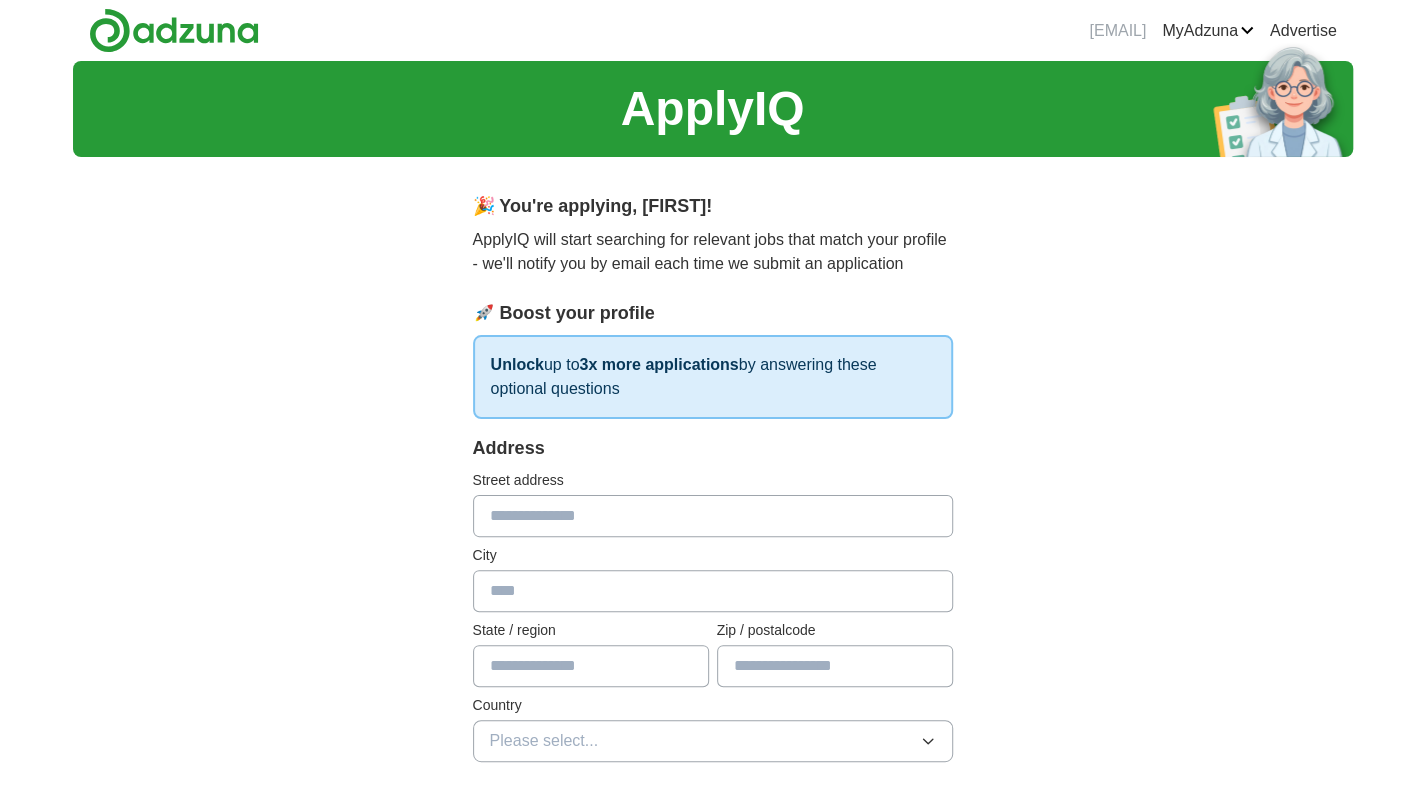 click at bounding box center [713, 516] 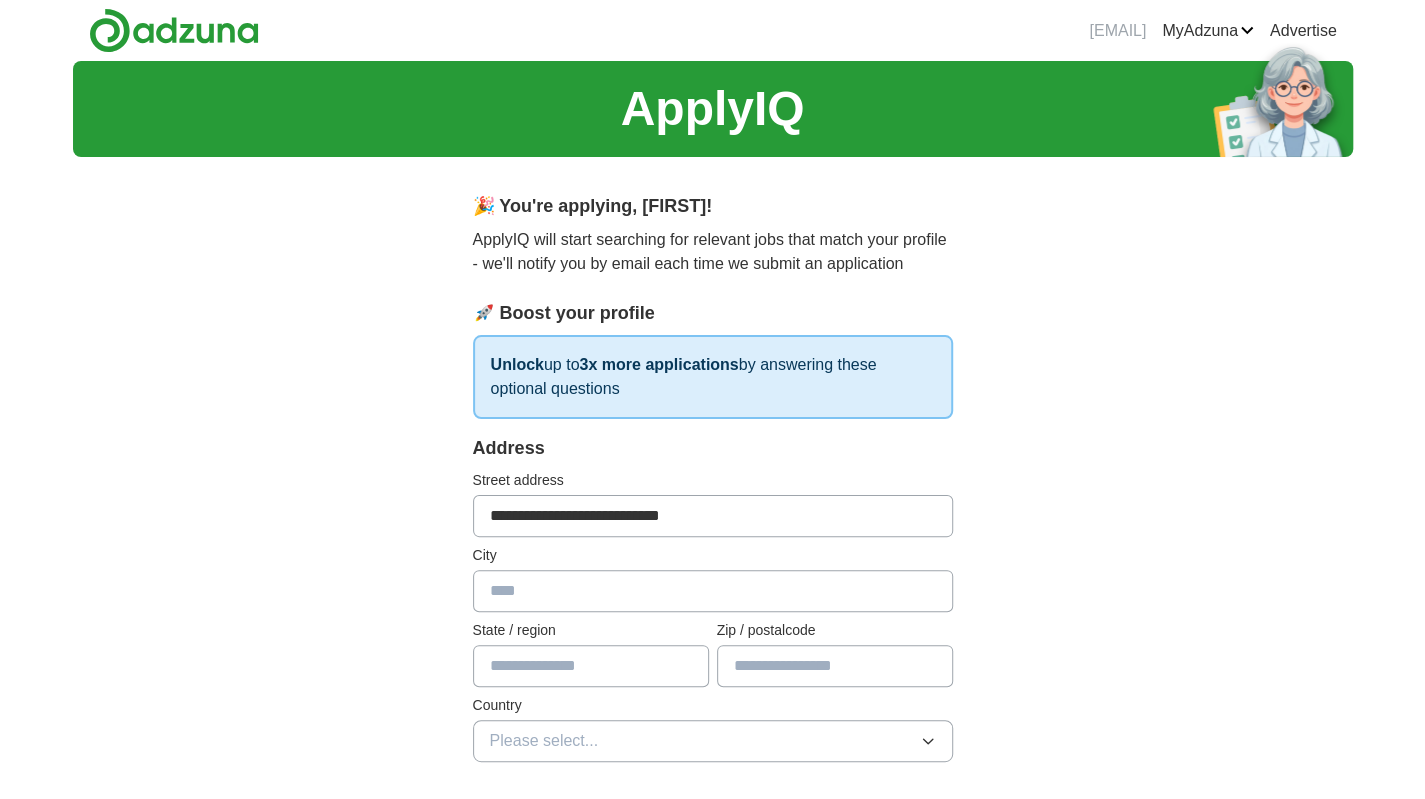 type on "**********" 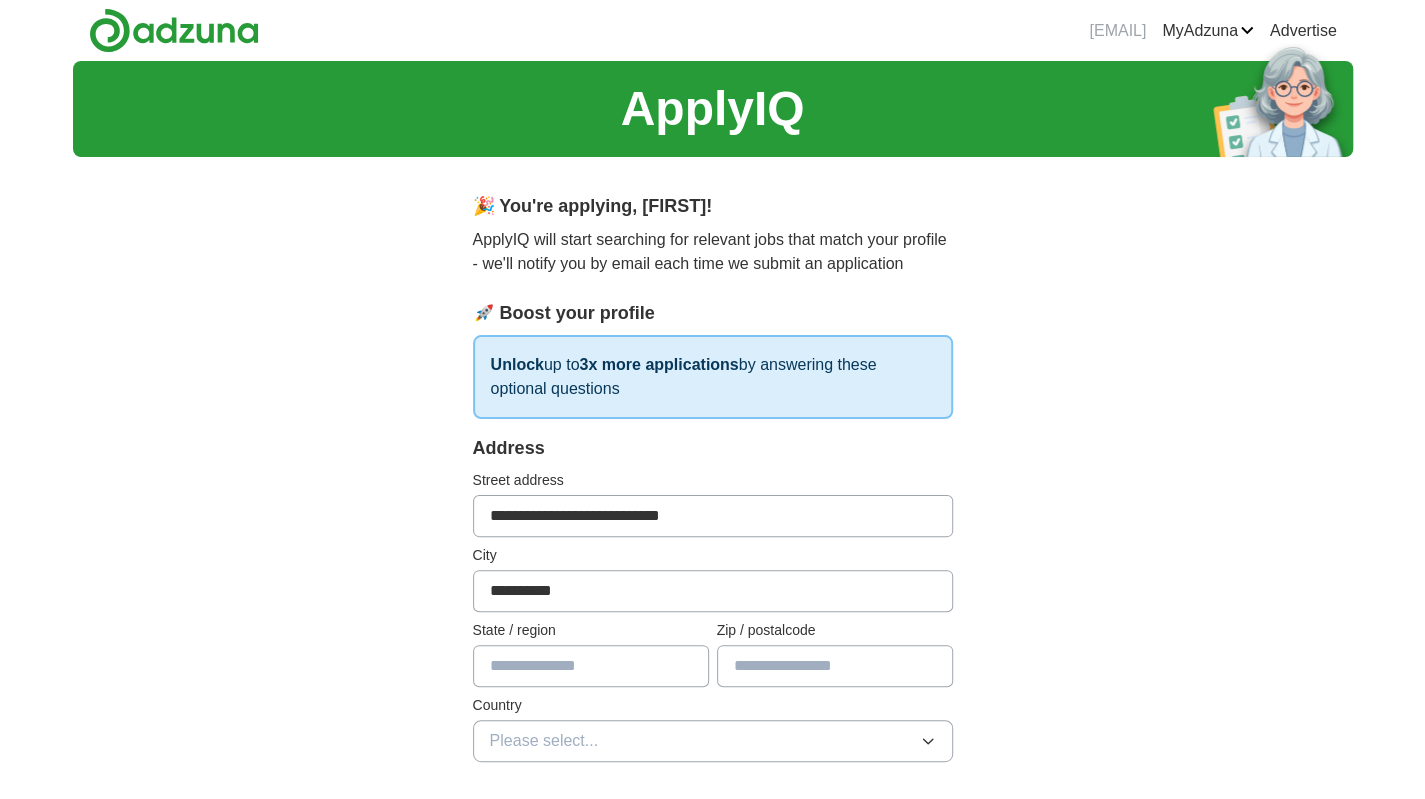 type on "**" 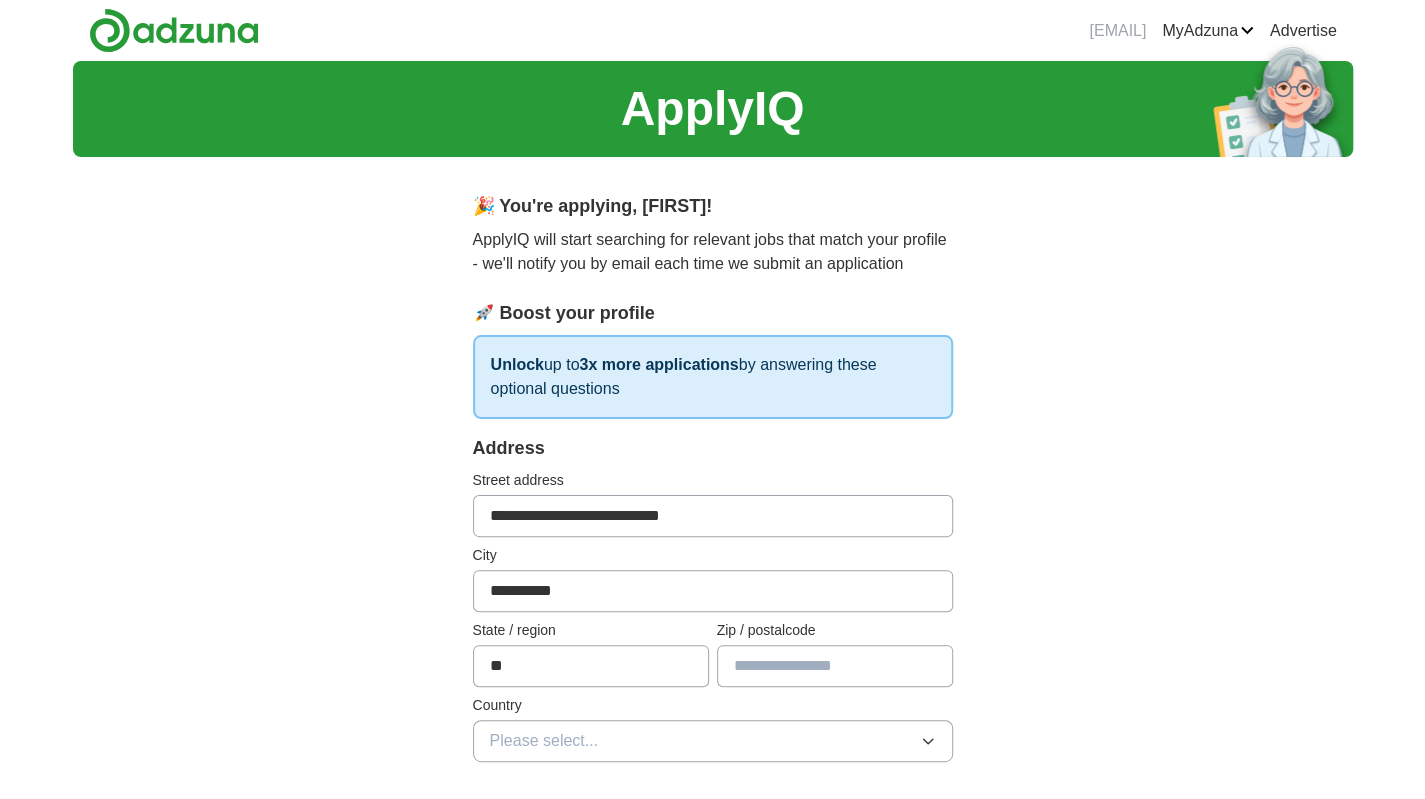 type on "**********" 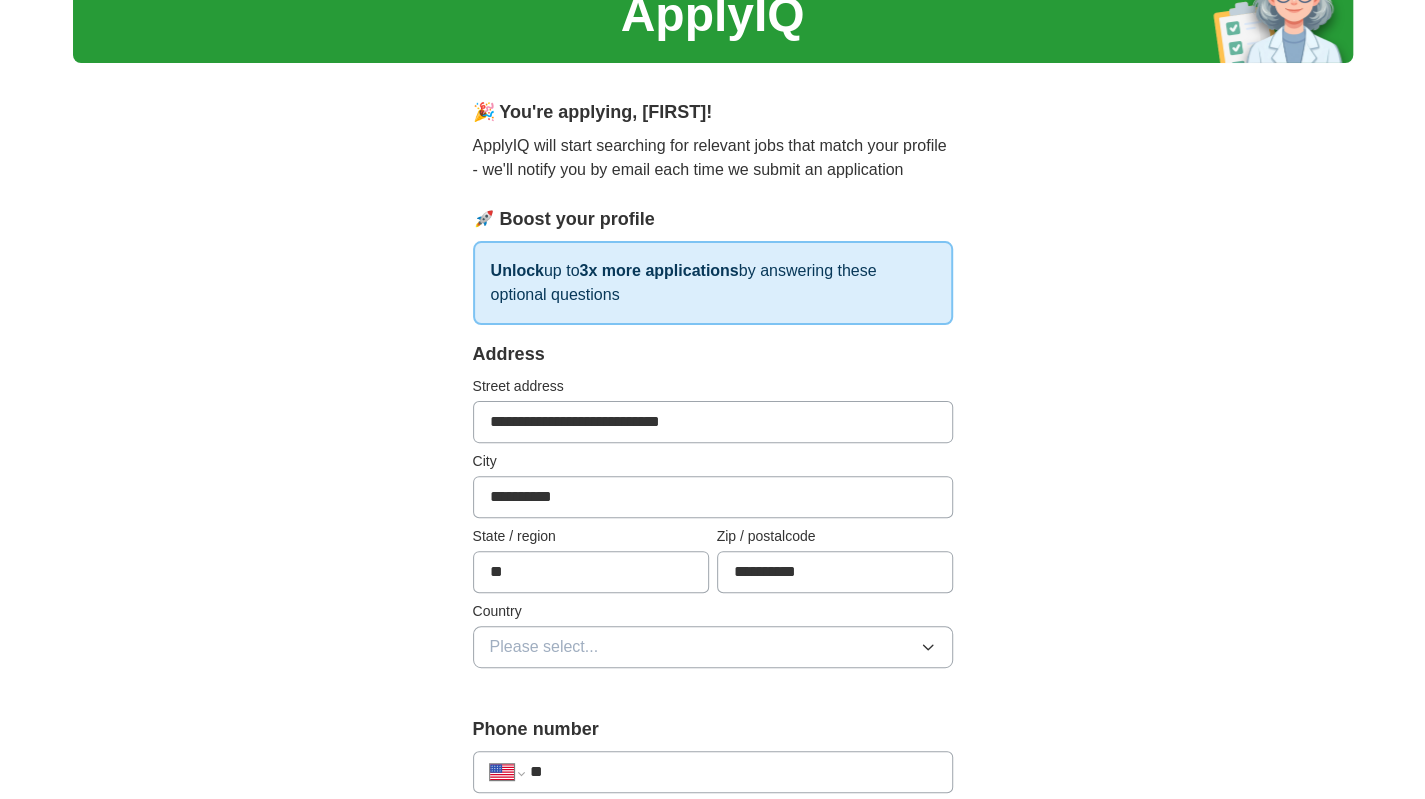 scroll, scrollTop: 400, scrollLeft: 0, axis: vertical 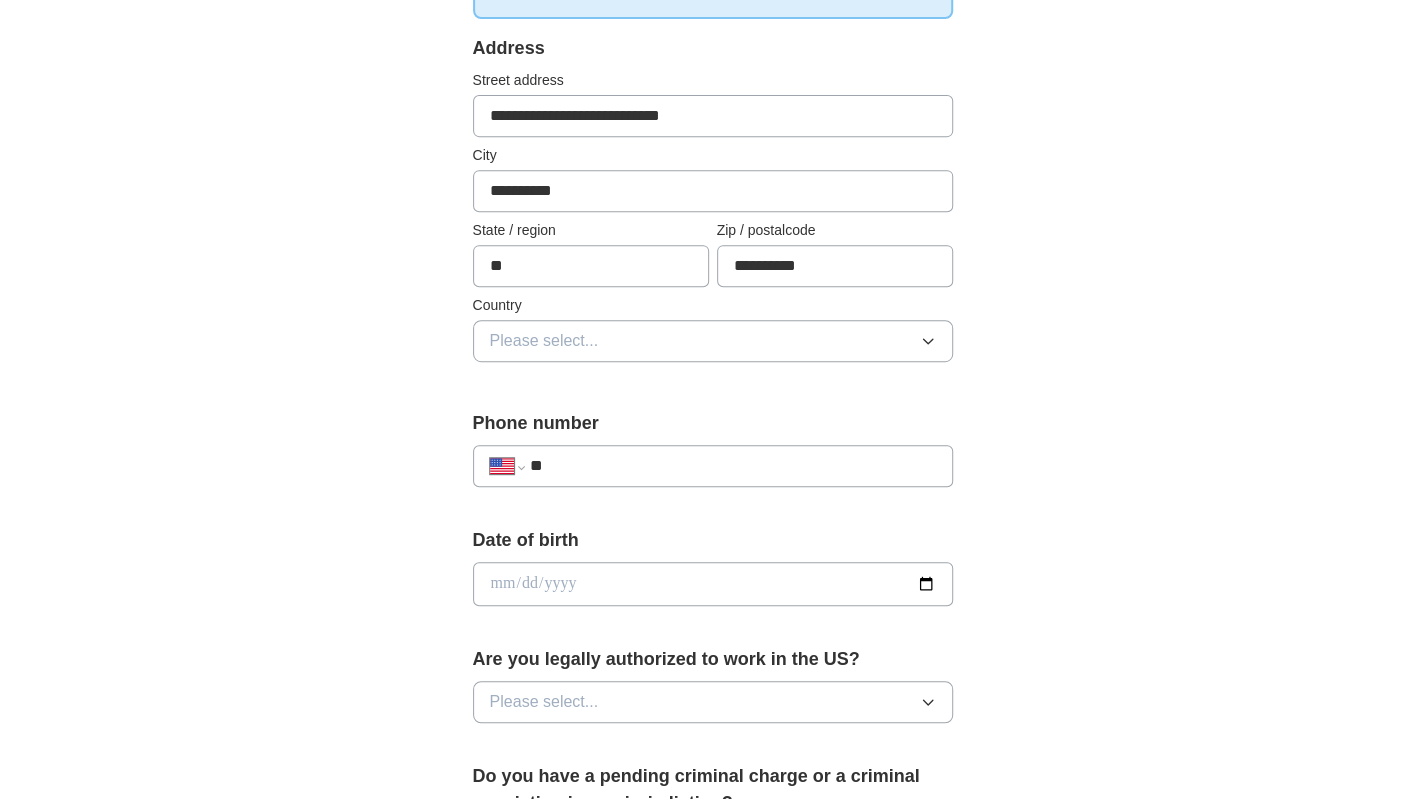 click on "Please select..." at bounding box center [713, 341] 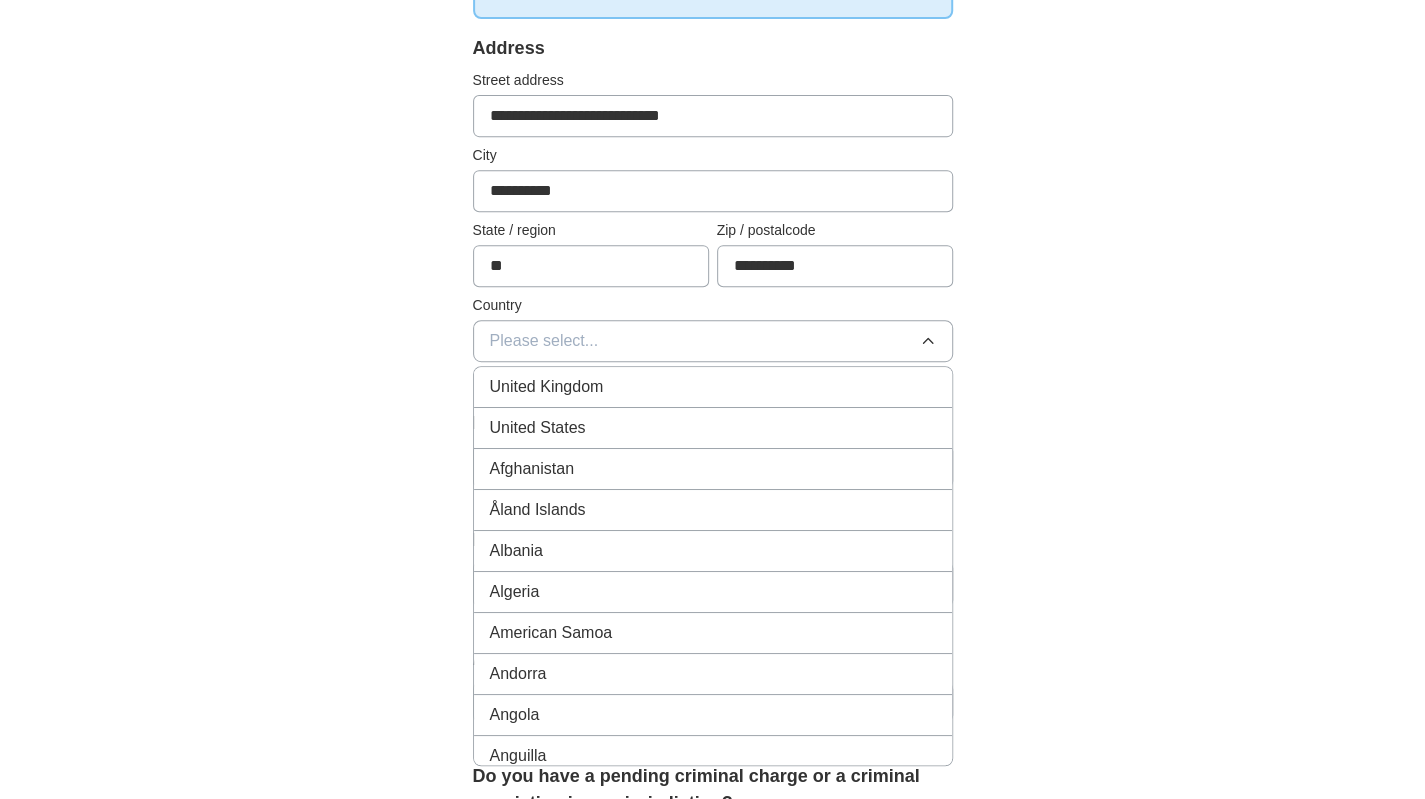 click on "United States" at bounding box center (713, 428) 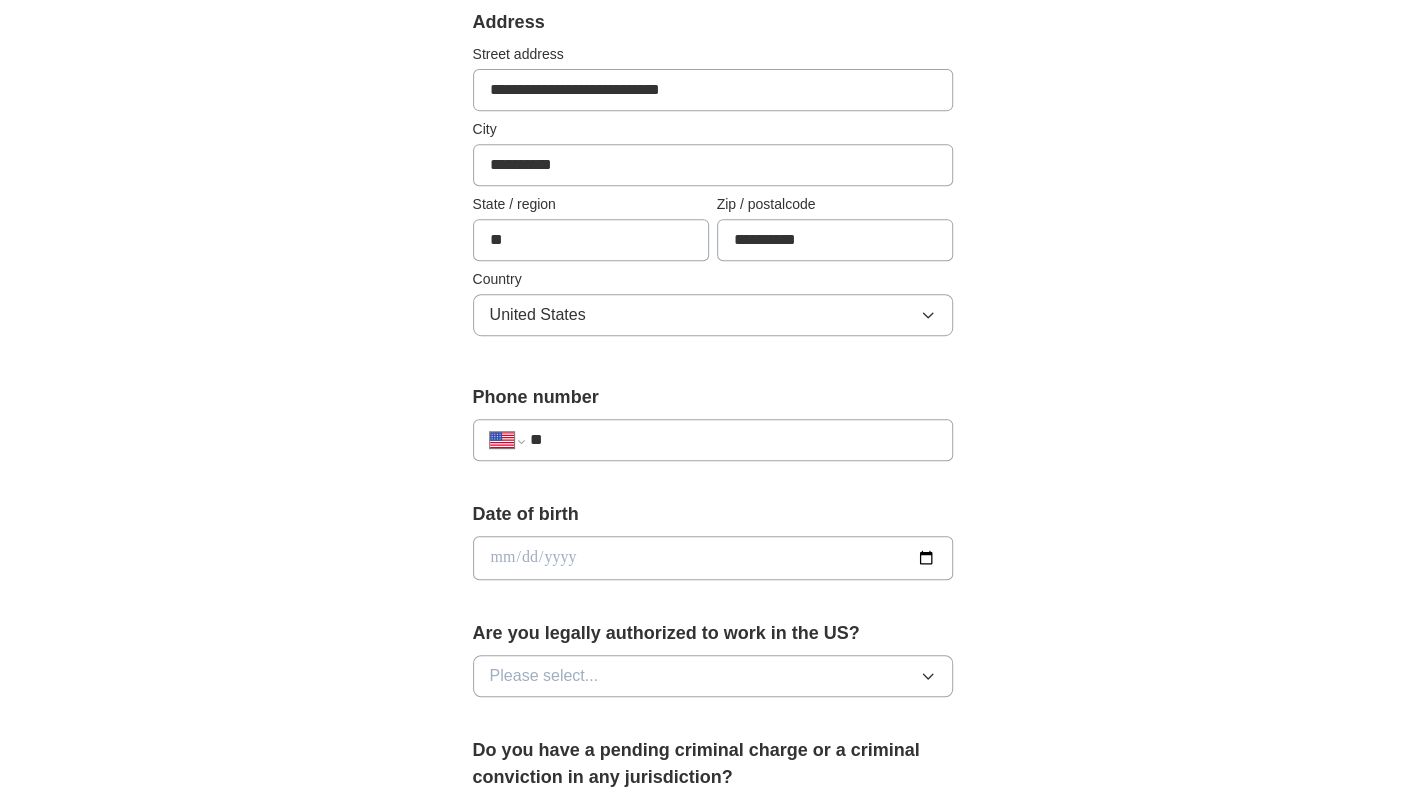 scroll, scrollTop: 500, scrollLeft: 0, axis: vertical 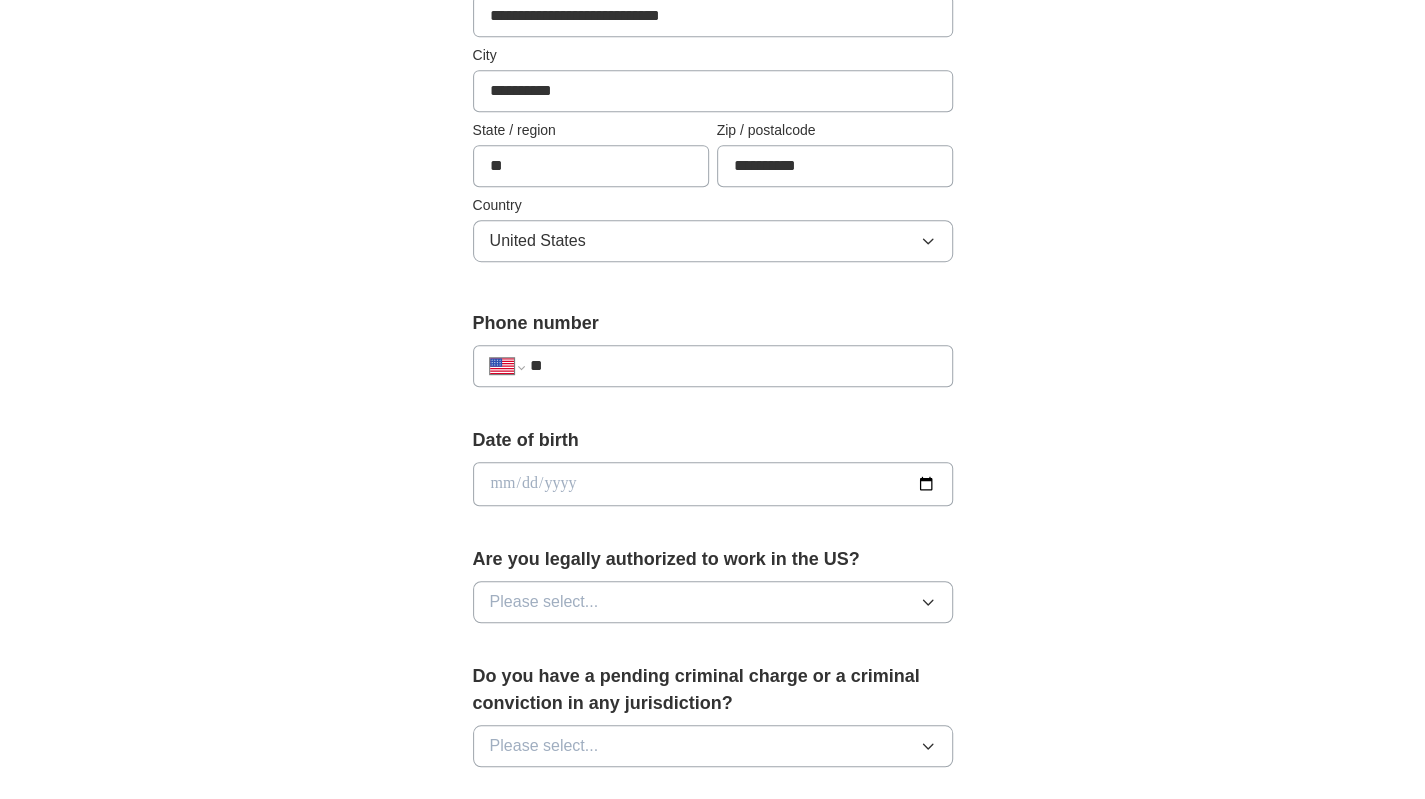 click on "**********" at bounding box center (713, 366) 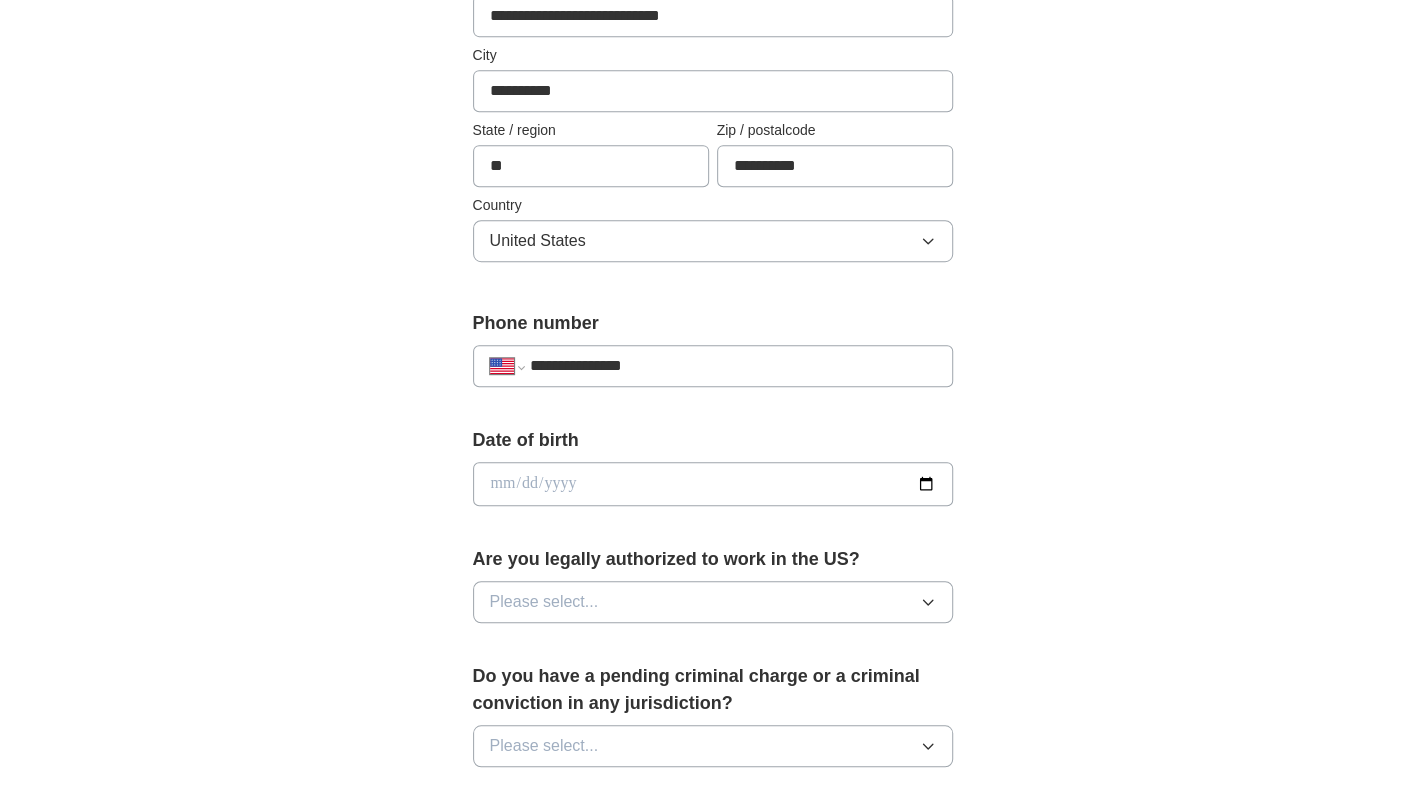 type on "**********" 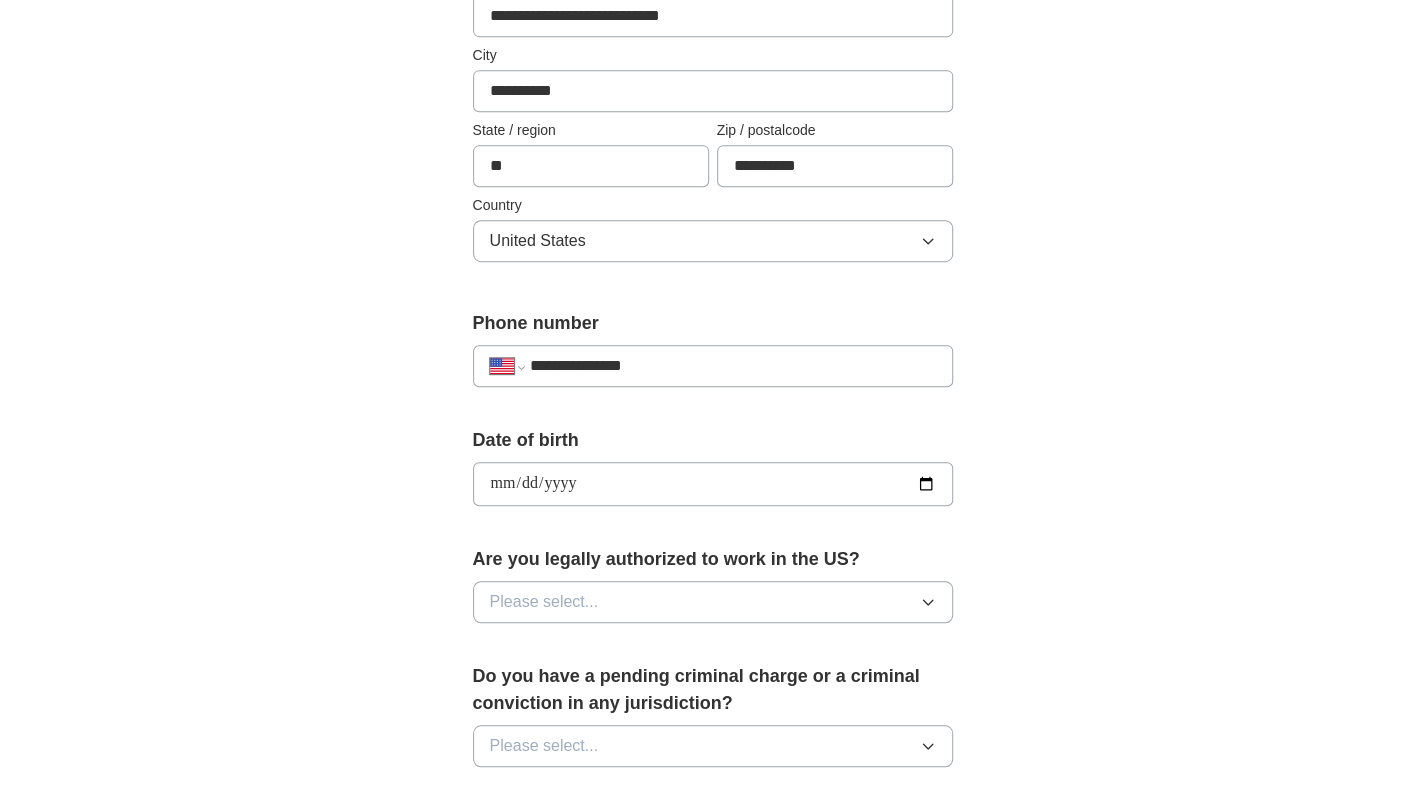 type on "**********" 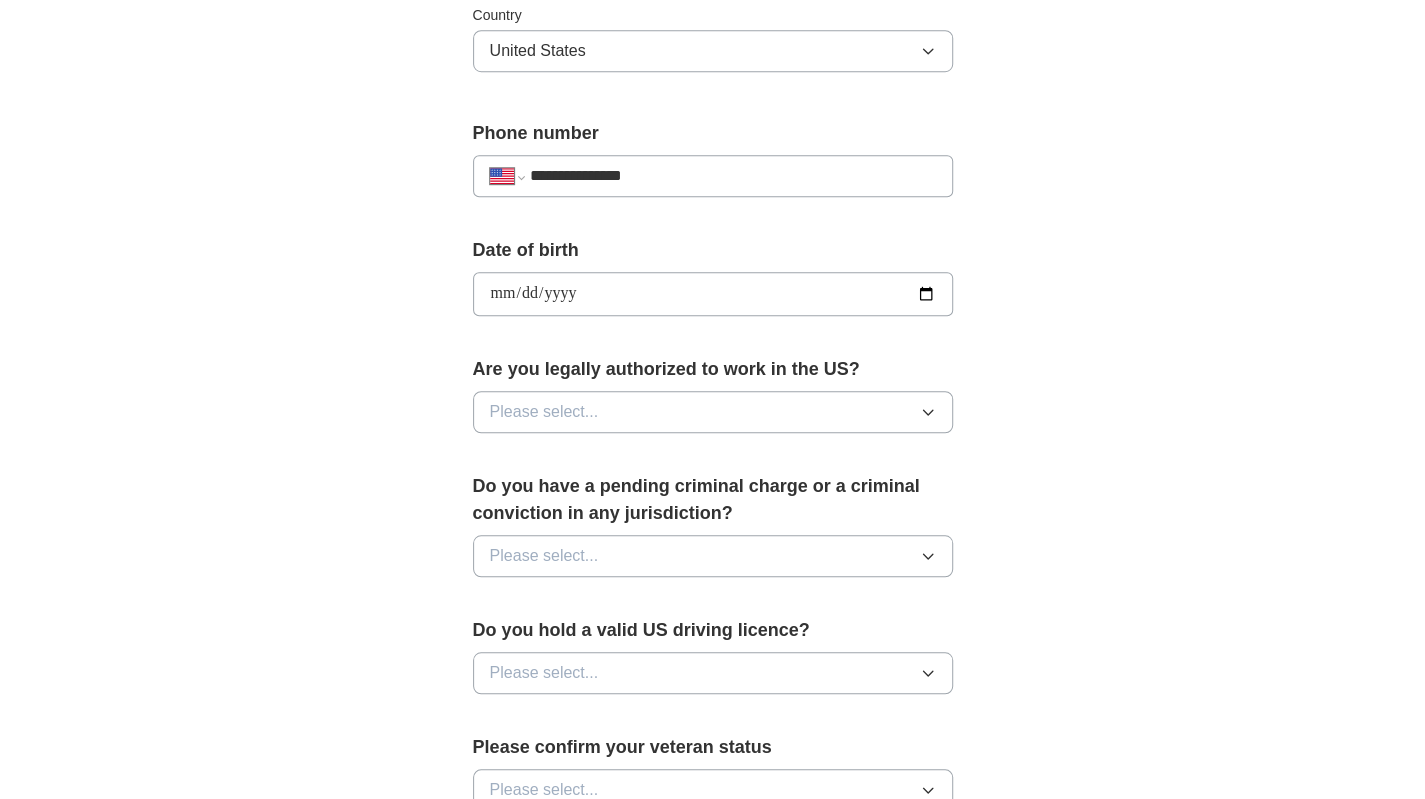 scroll, scrollTop: 800, scrollLeft: 0, axis: vertical 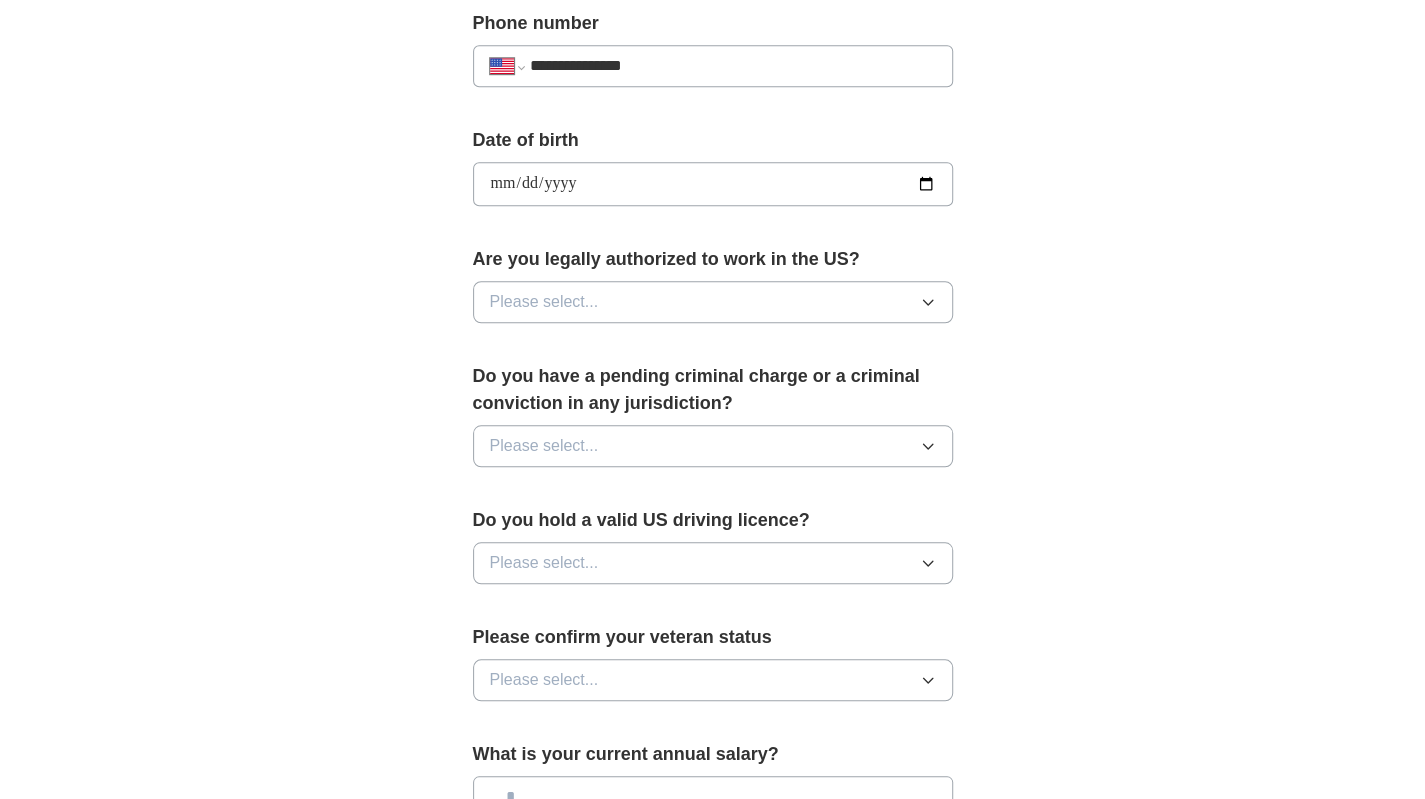 click on "Please select..." at bounding box center [713, 302] 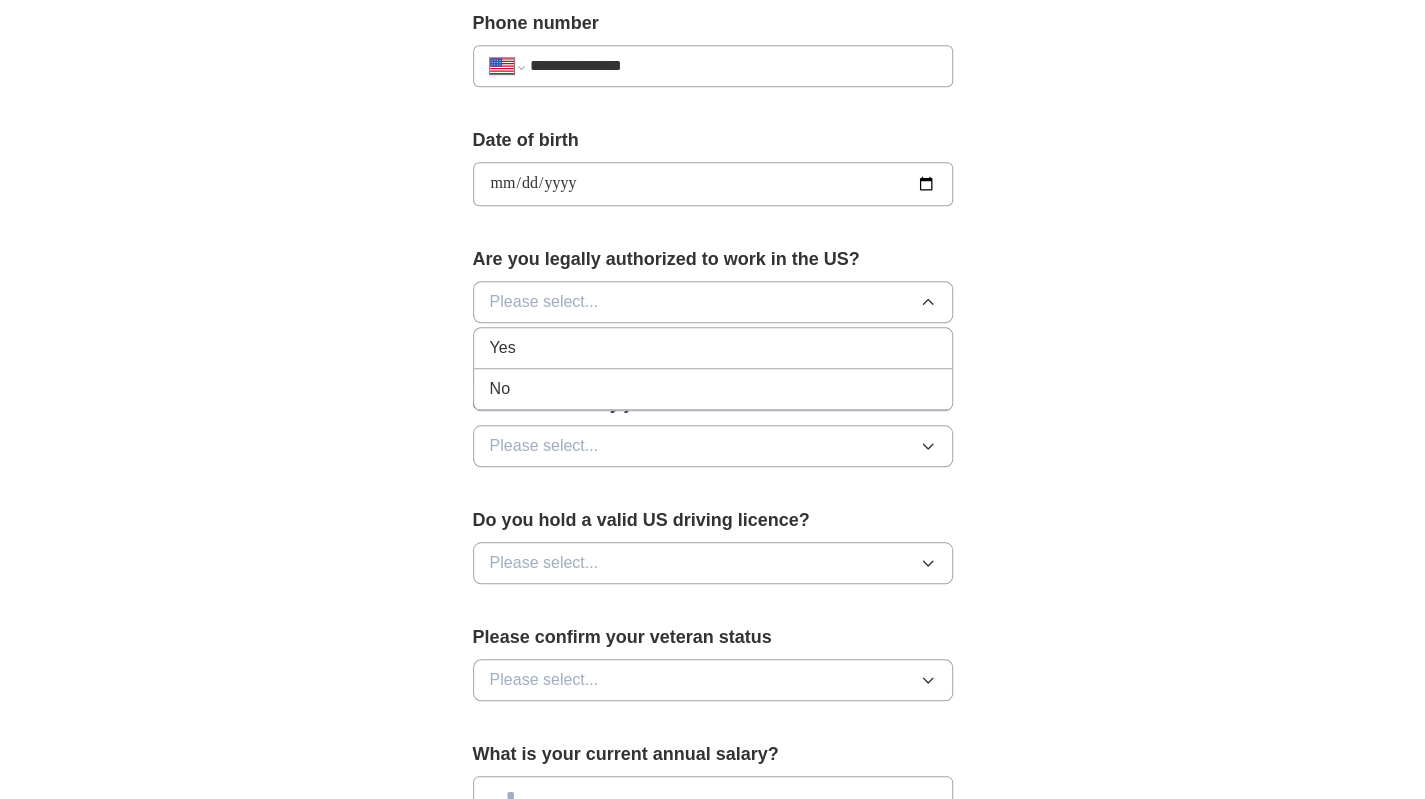click on "Yes" at bounding box center (713, 348) 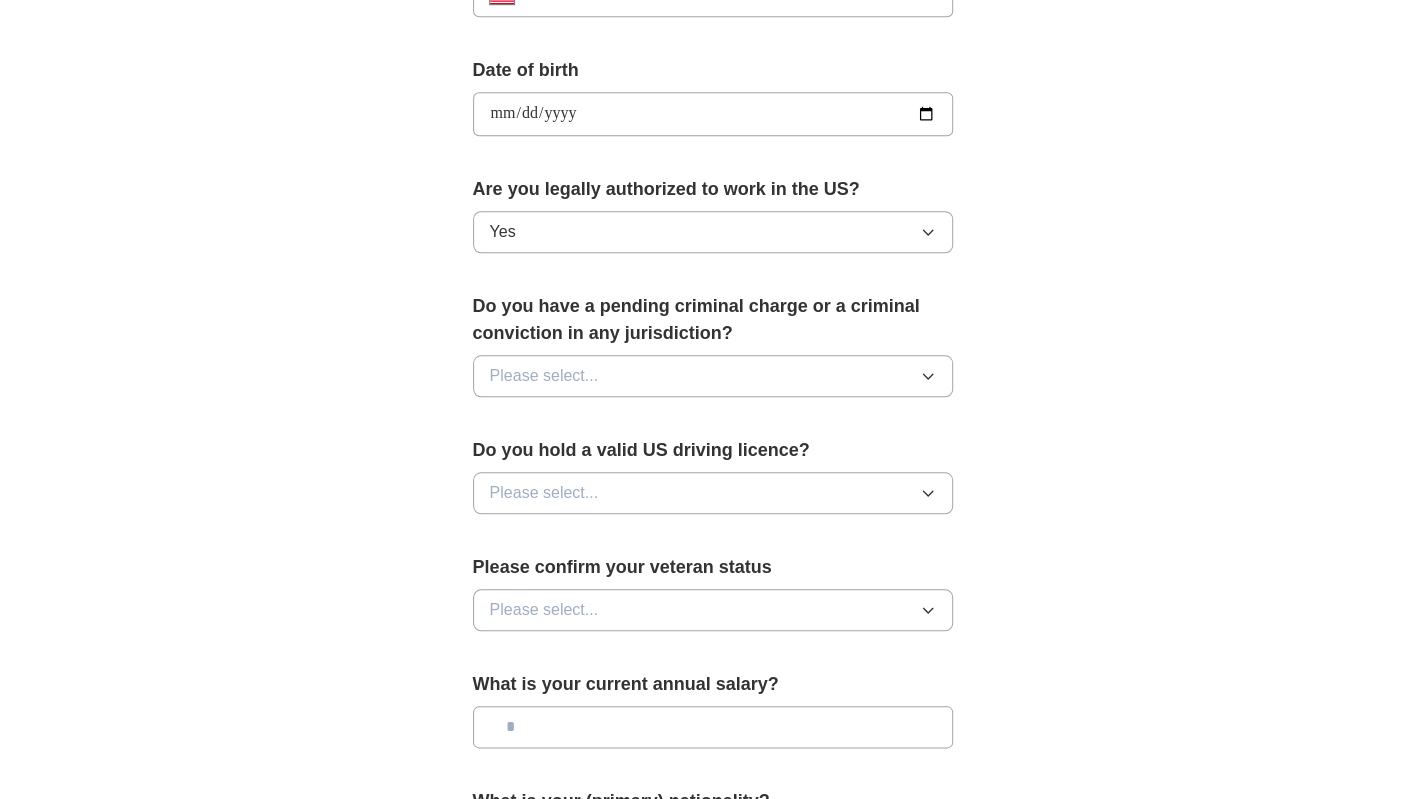 scroll, scrollTop: 900, scrollLeft: 0, axis: vertical 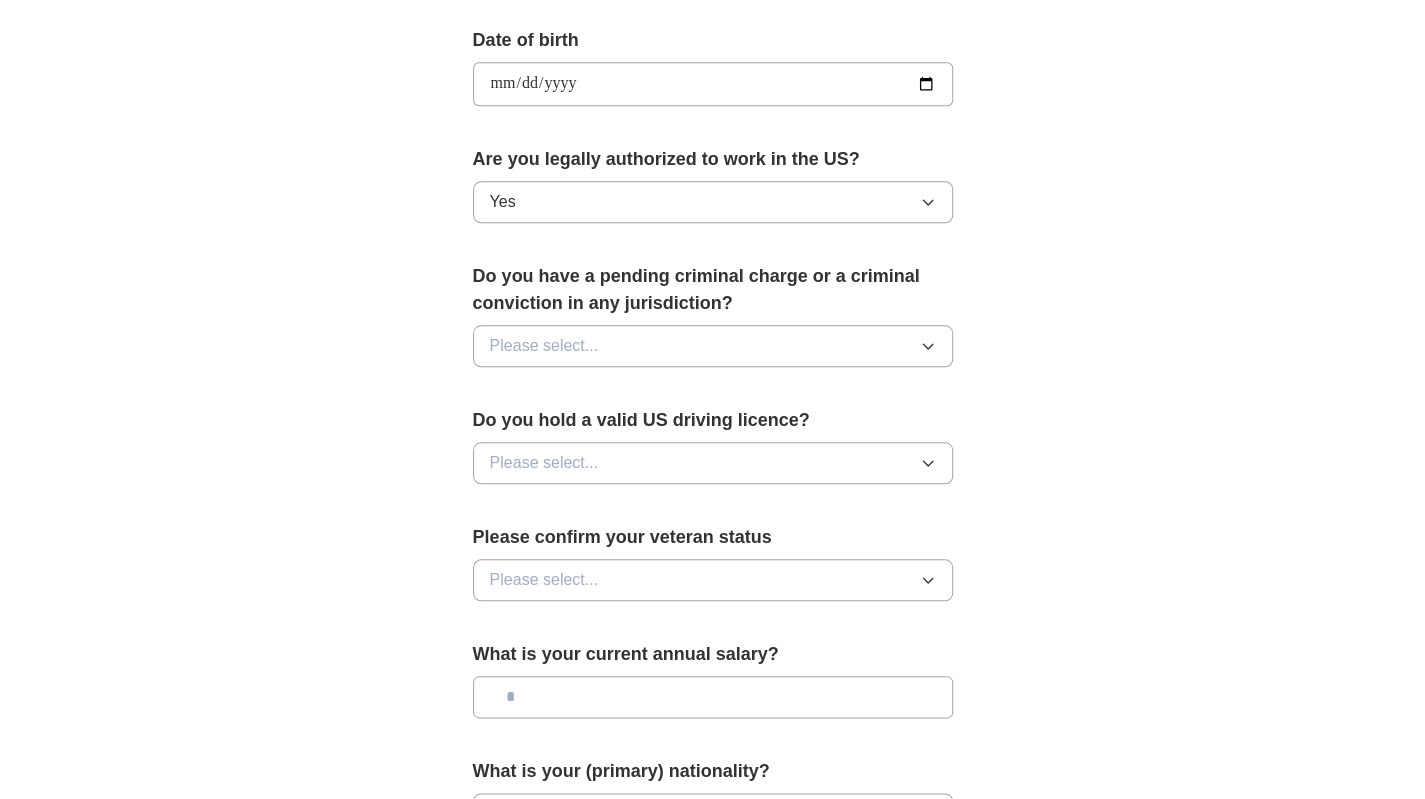 click on "Please select..." at bounding box center (713, 346) 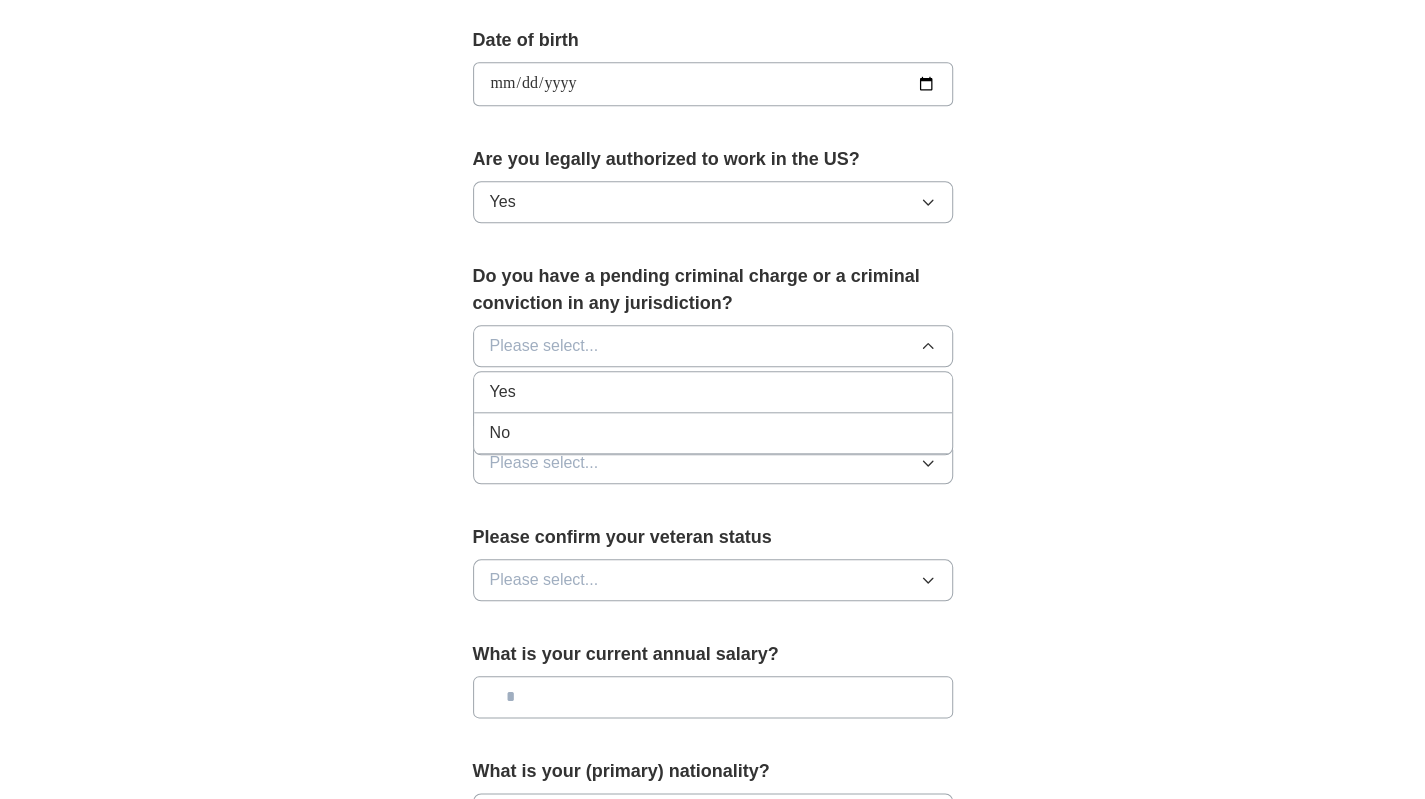 click on "No" at bounding box center [713, 433] 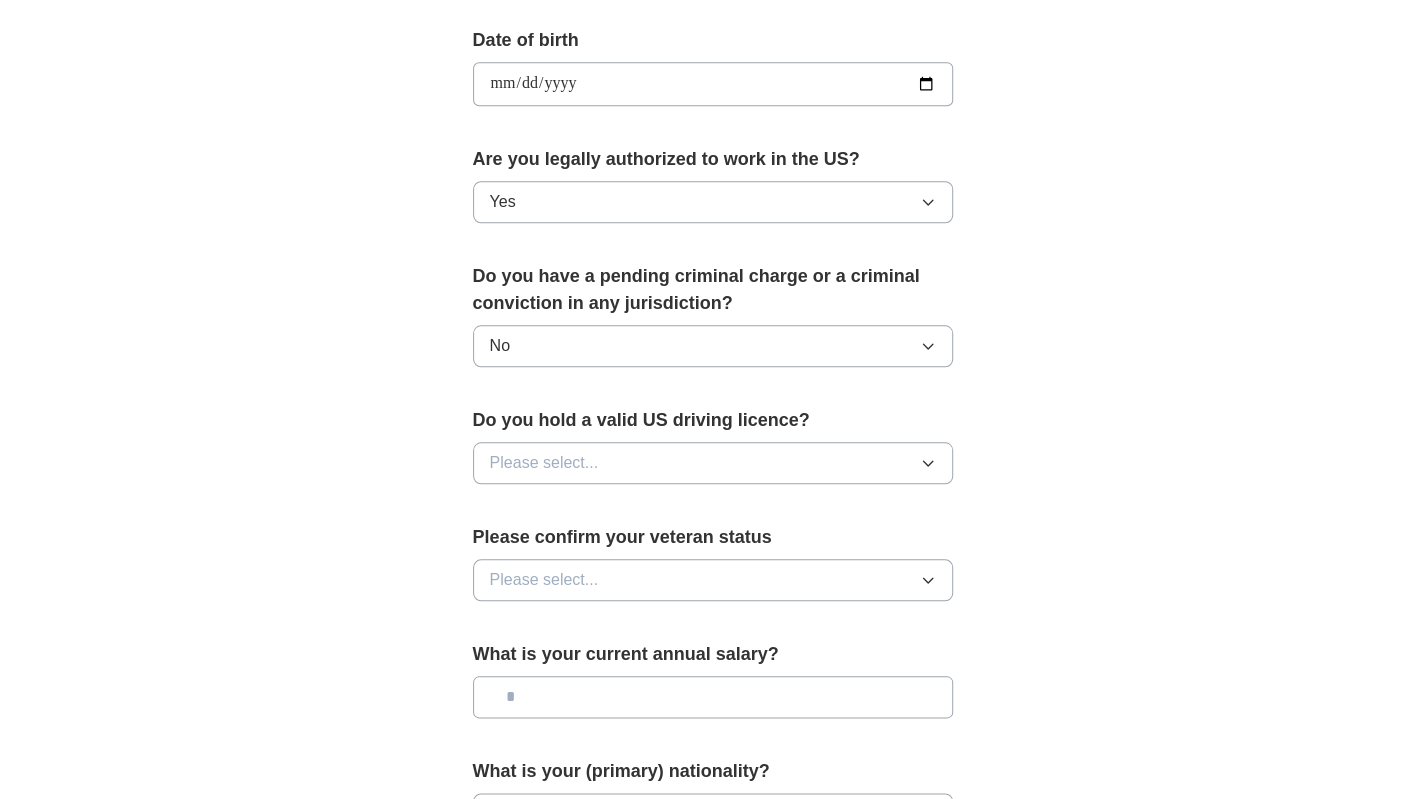 click on "Please select..." at bounding box center [713, 463] 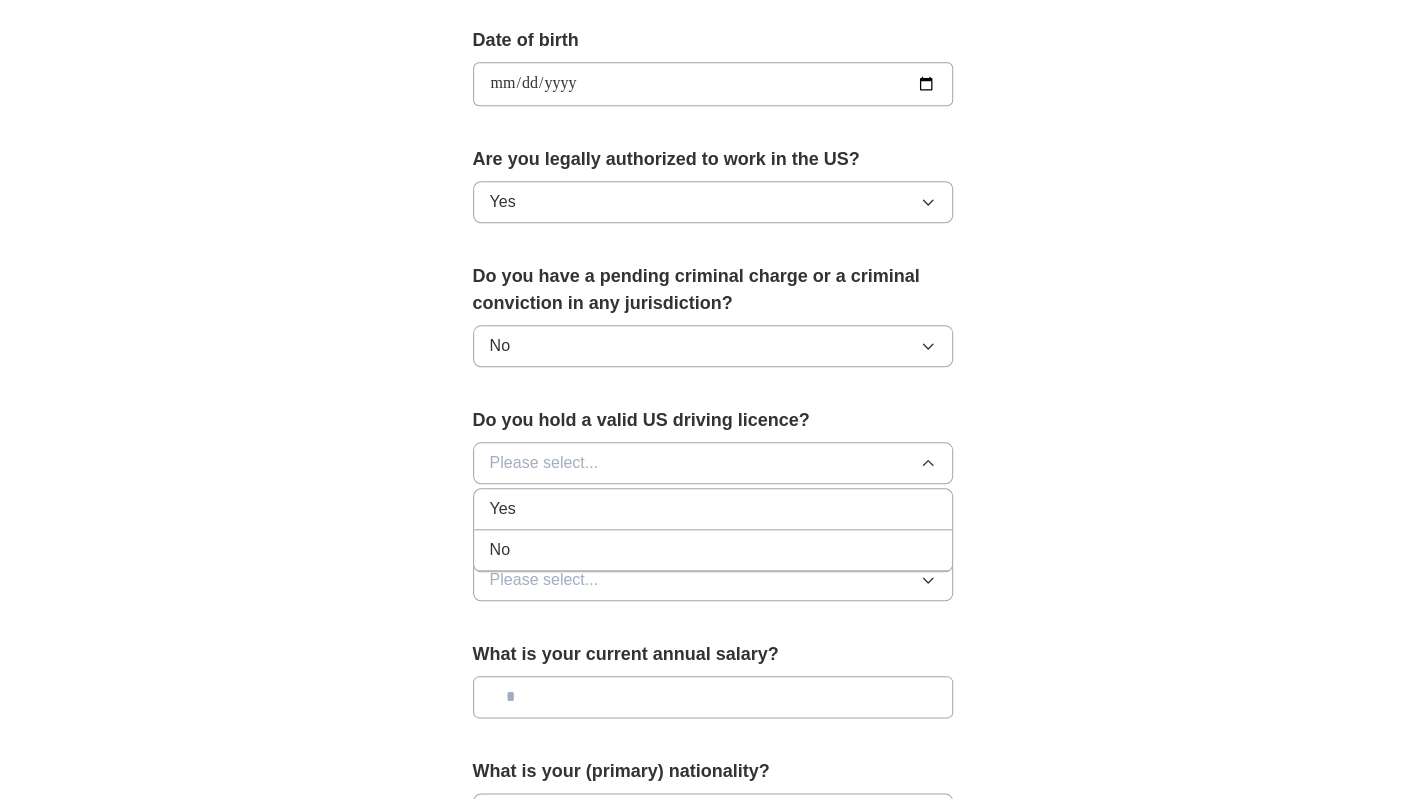 click on "Yes" at bounding box center [713, 509] 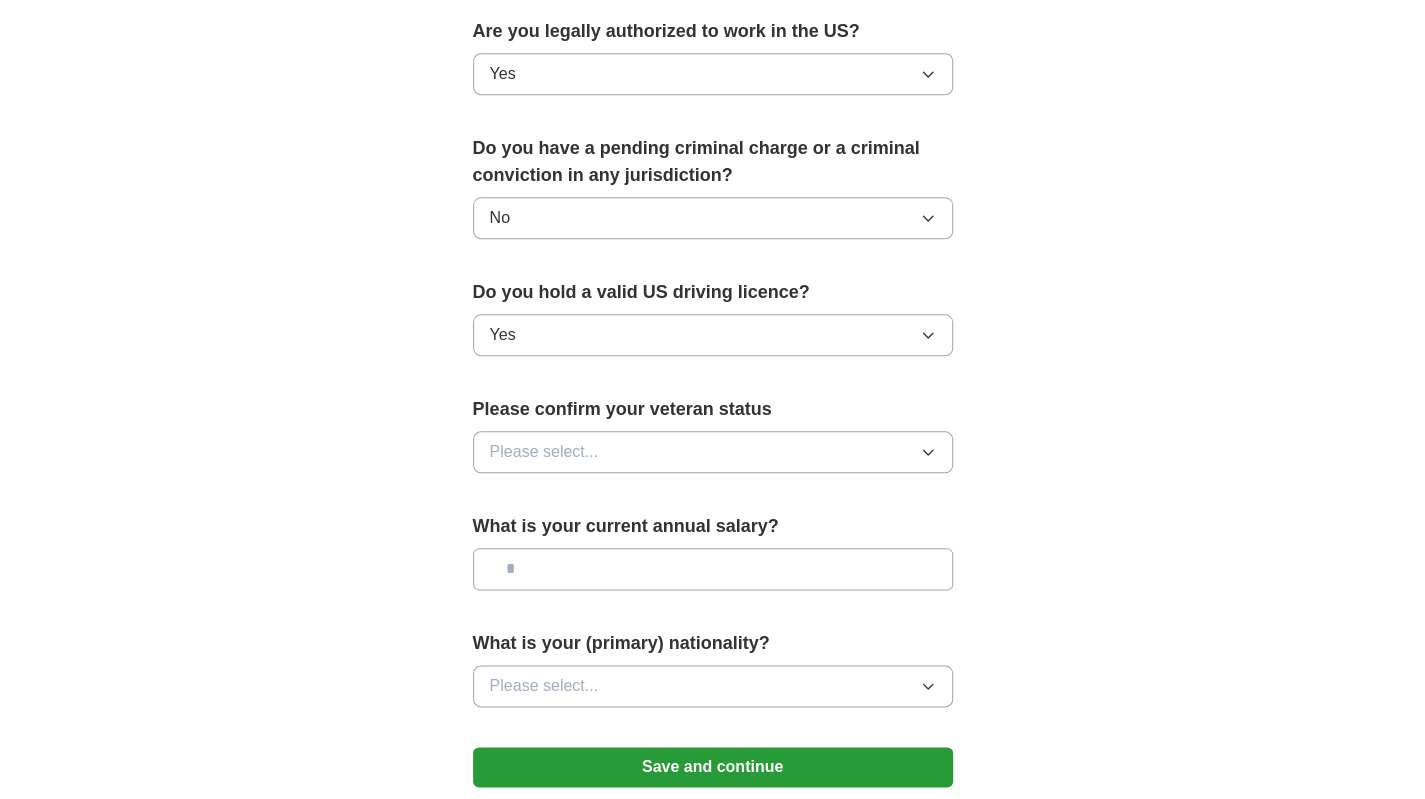 scroll, scrollTop: 1100, scrollLeft: 0, axis: vertical 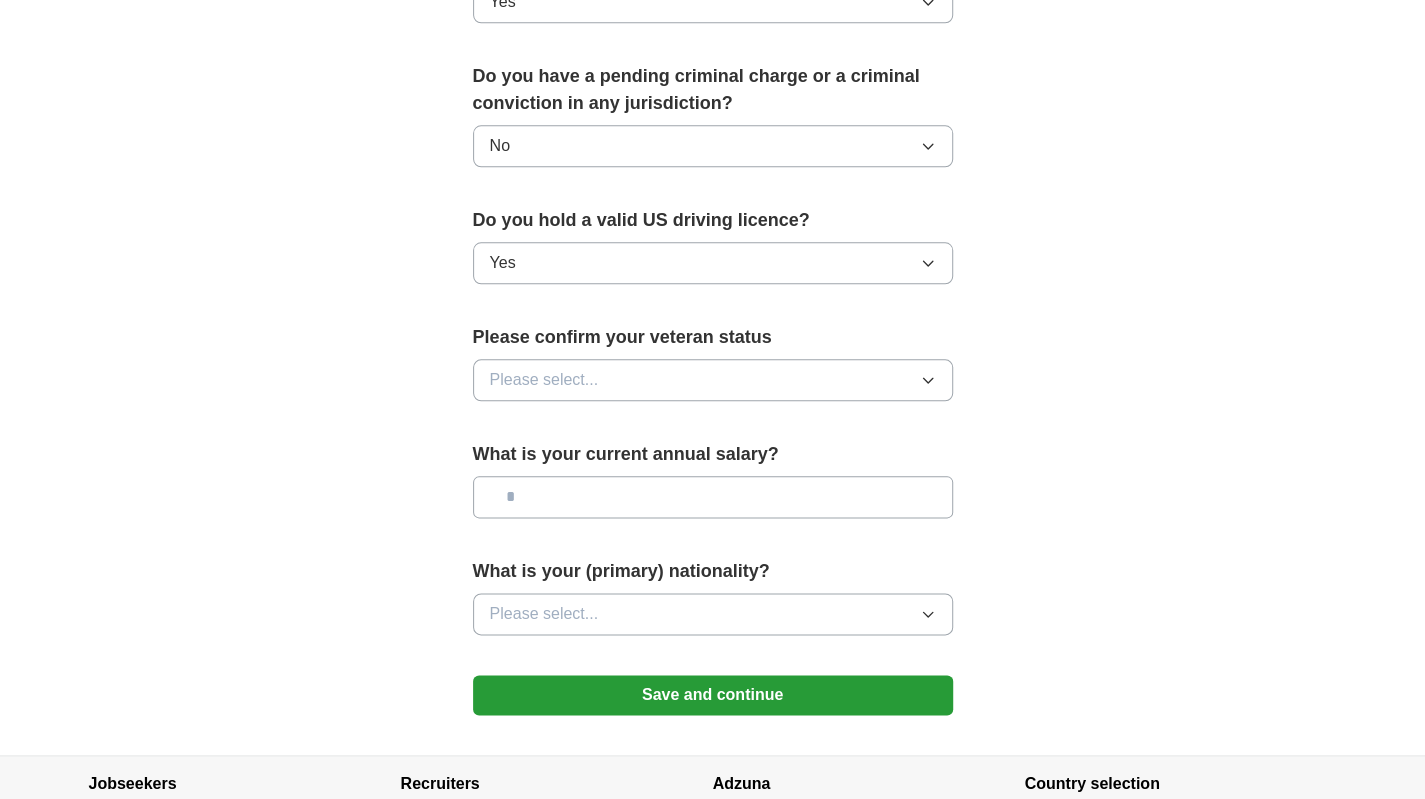 click on "Please select..." at bounding box center (713, 380) 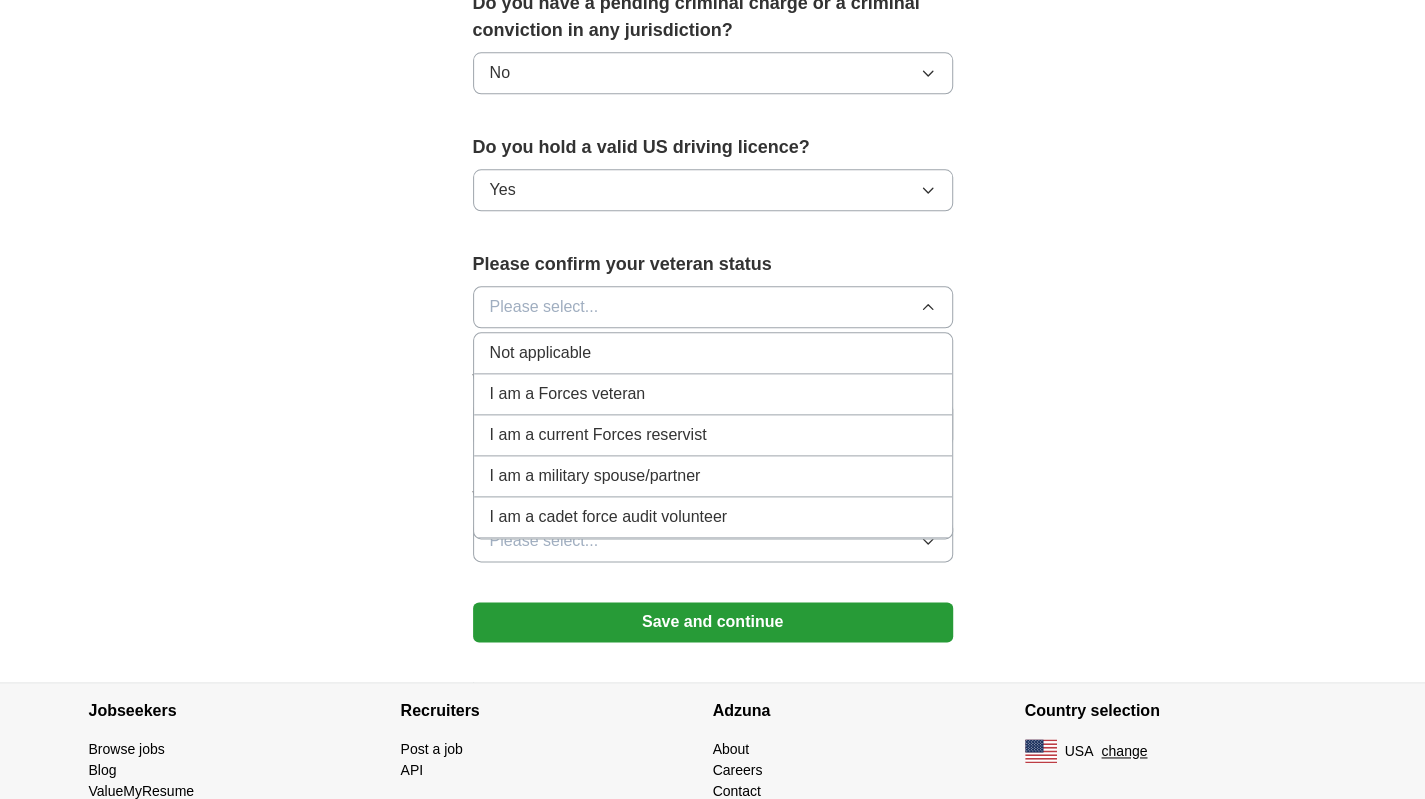 scroll, scrollTop: 1200, scrollLeft: 0, axis: vertical 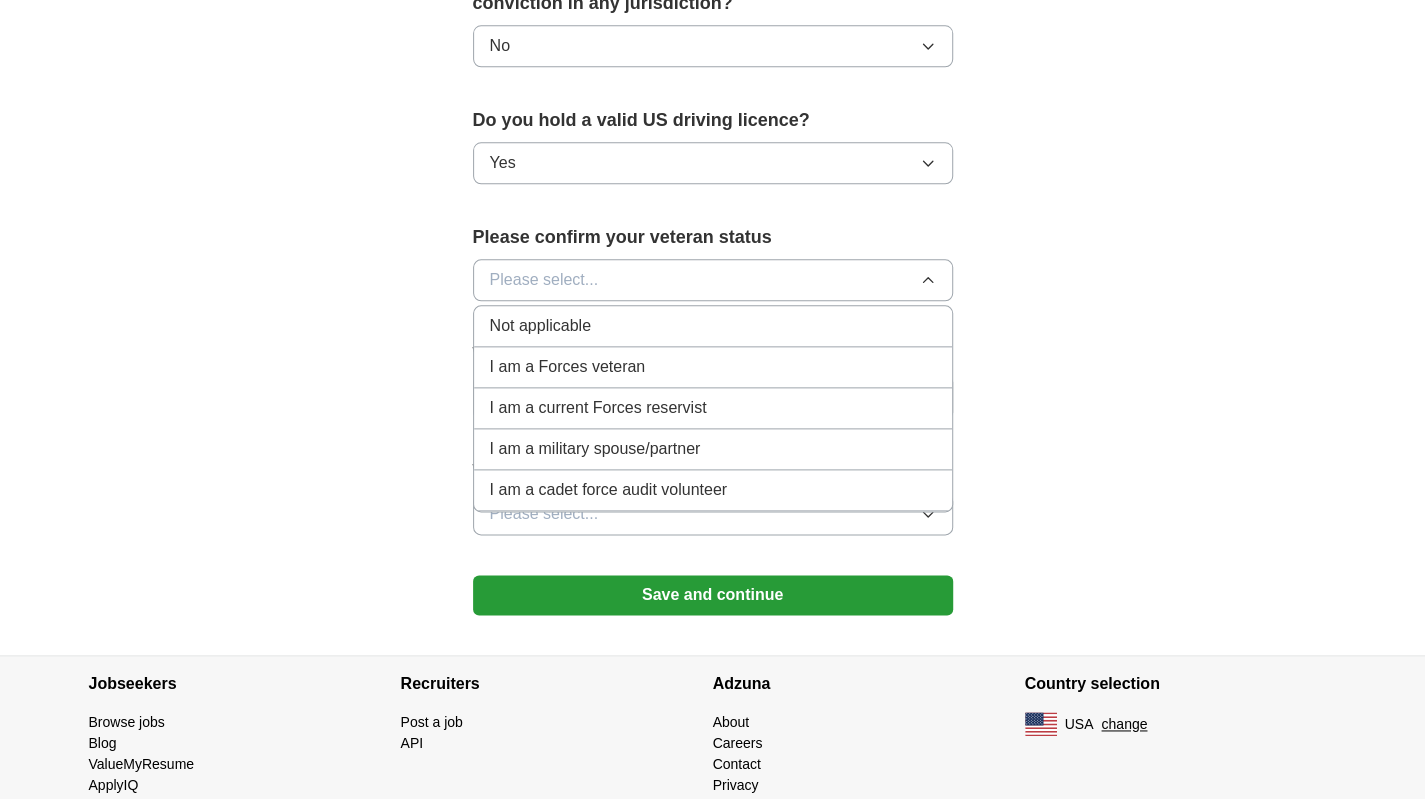 click on "Not applicable" at bounding box center [713, 326] 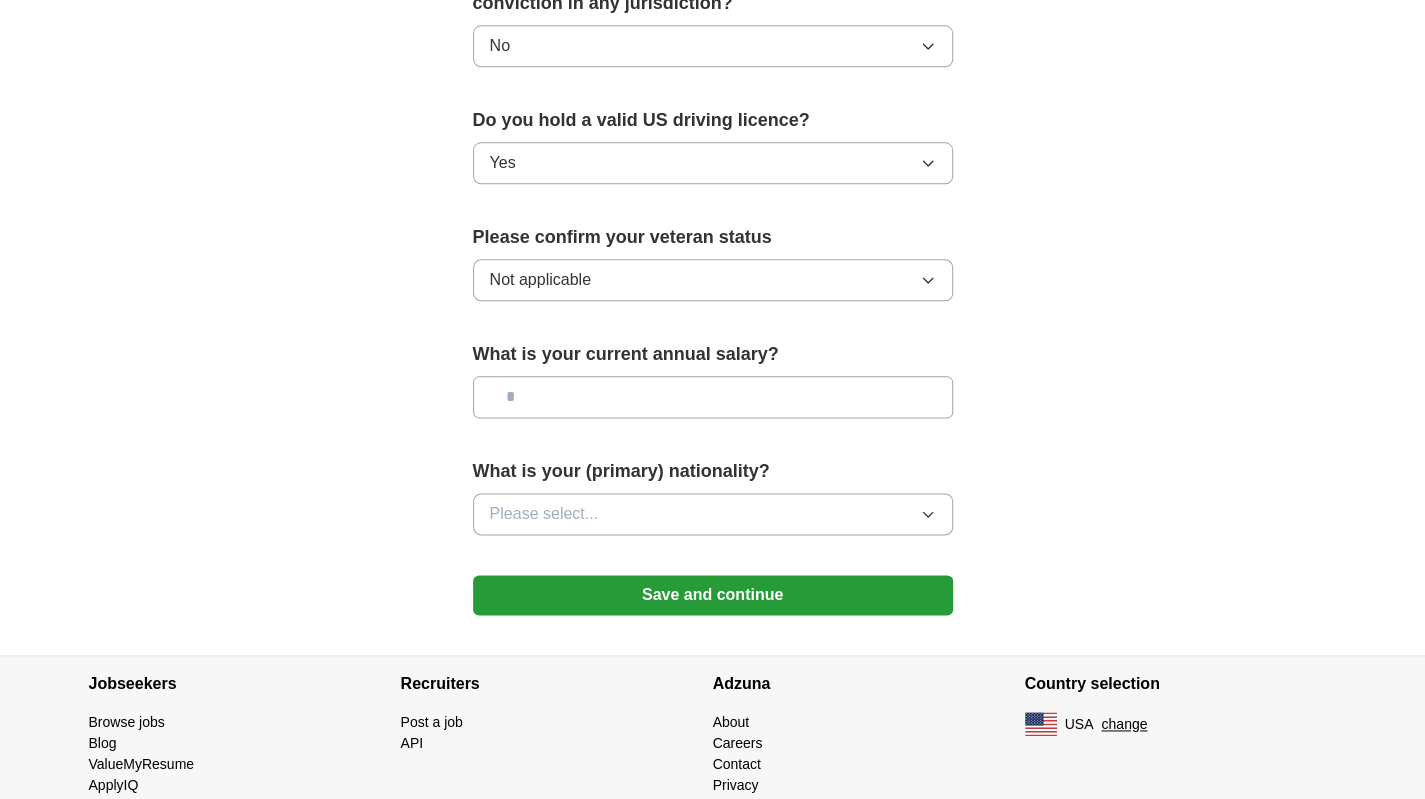 click at bounding box center (713, 397) 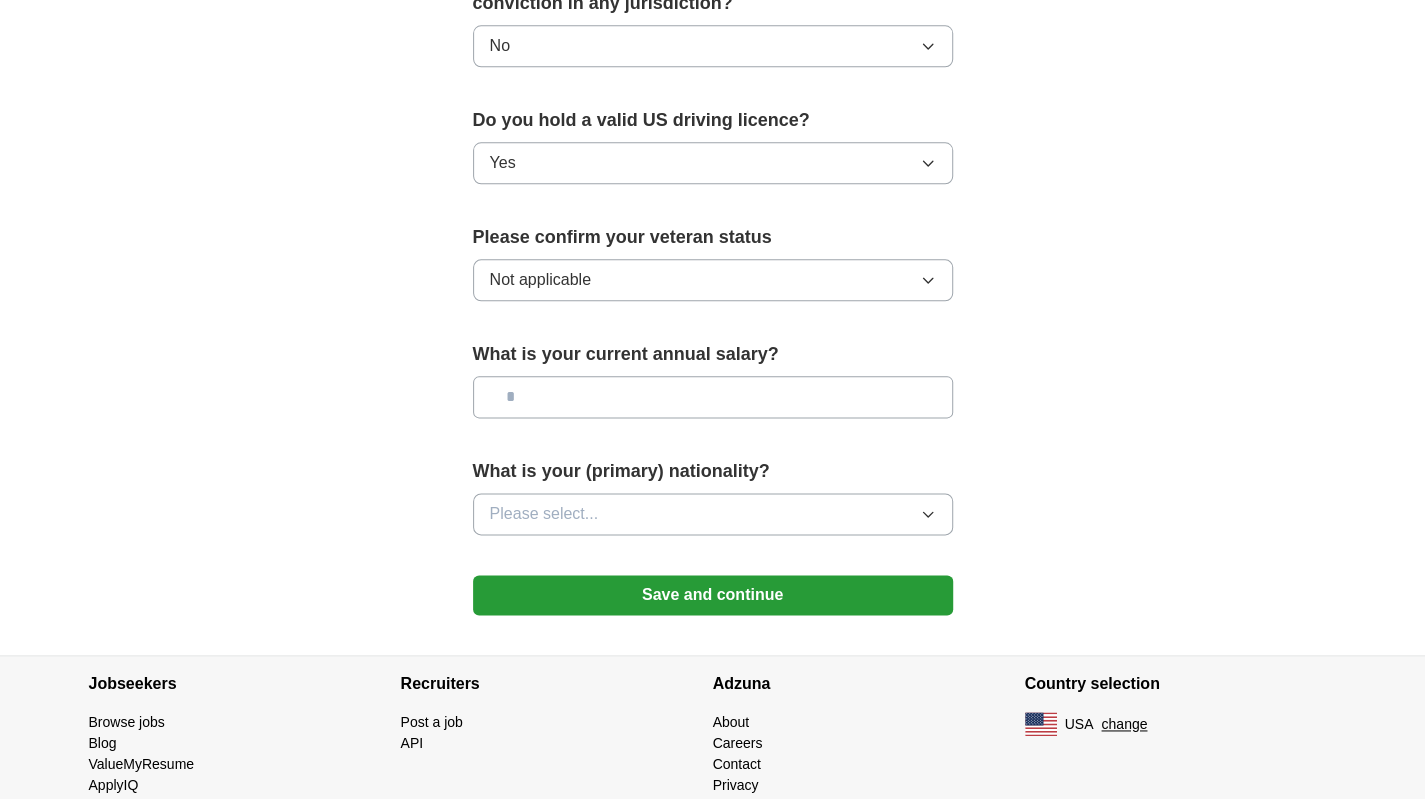 click on "Please select..." at bounding box center [713, 514] 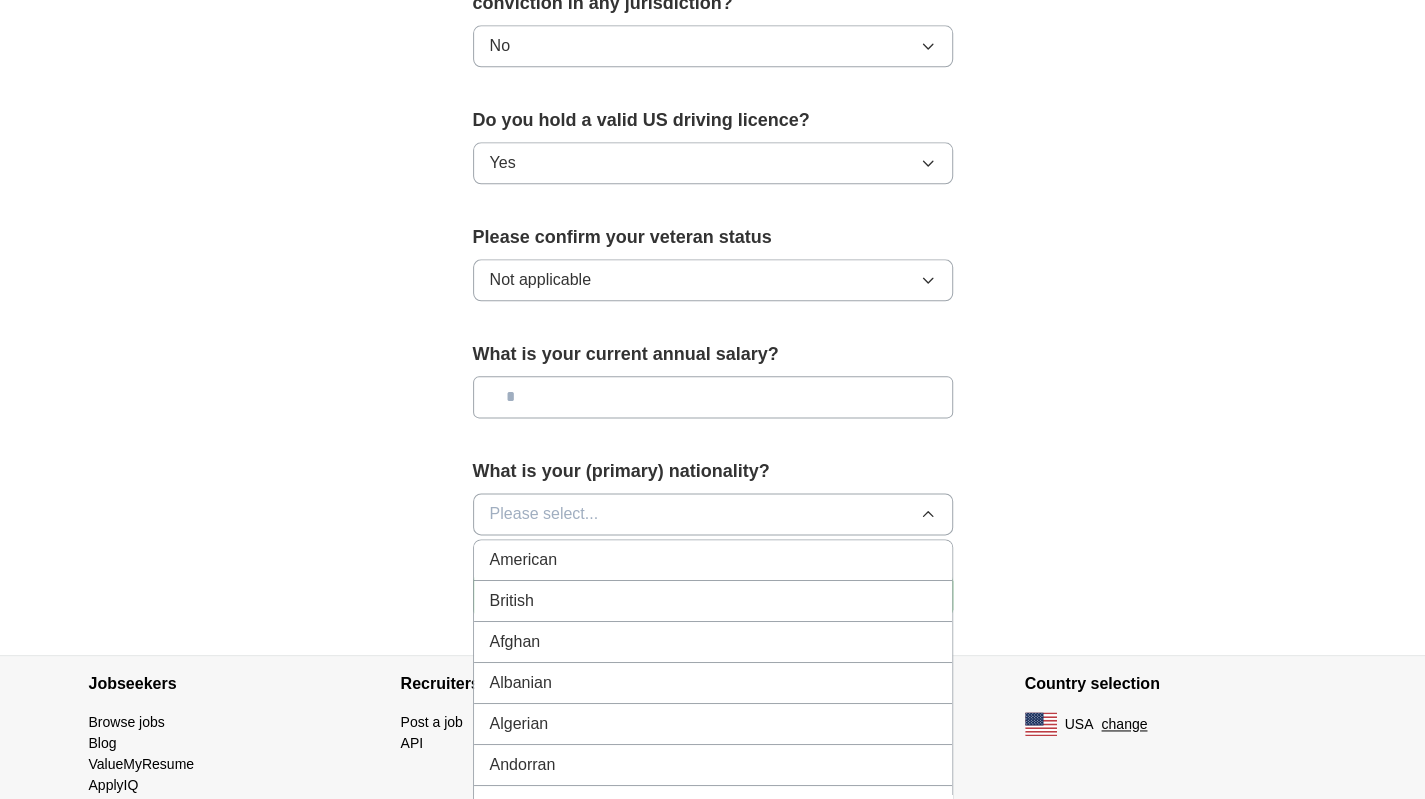 click on "American" at bounding box center (713, 560) 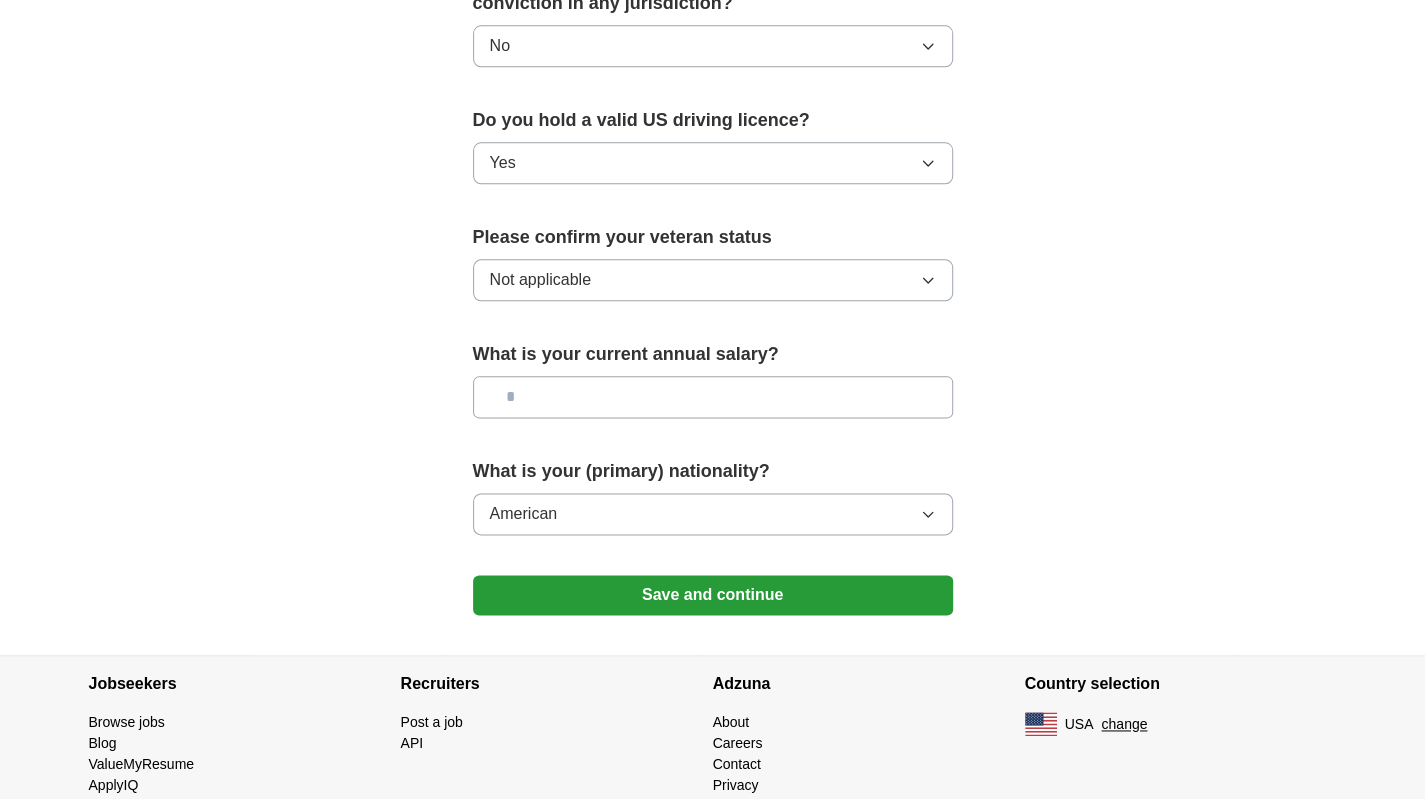 click on "Save and continue" at bounding box center (713, 595) 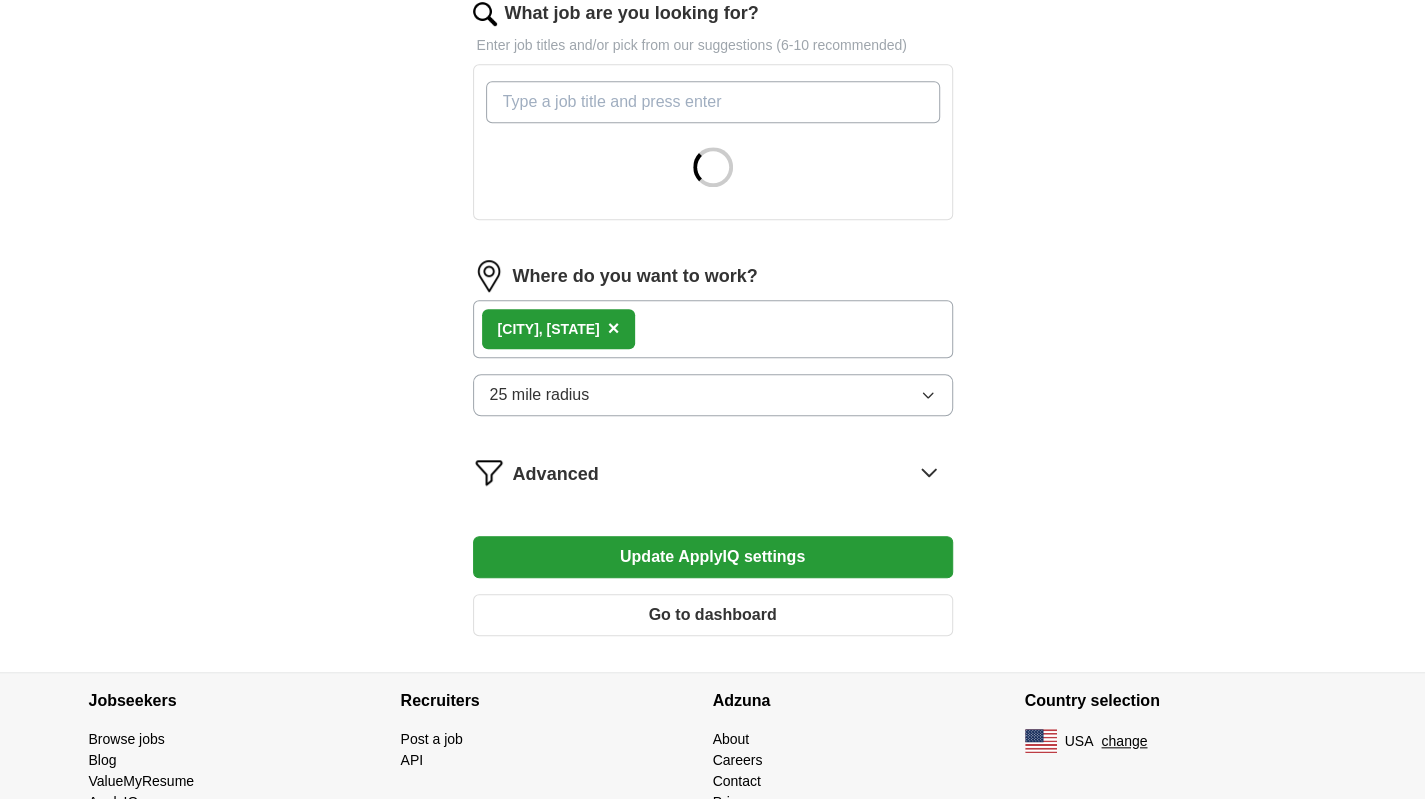 scroll, scrollTop: 740, scrollLeft: 0, axis: vertical 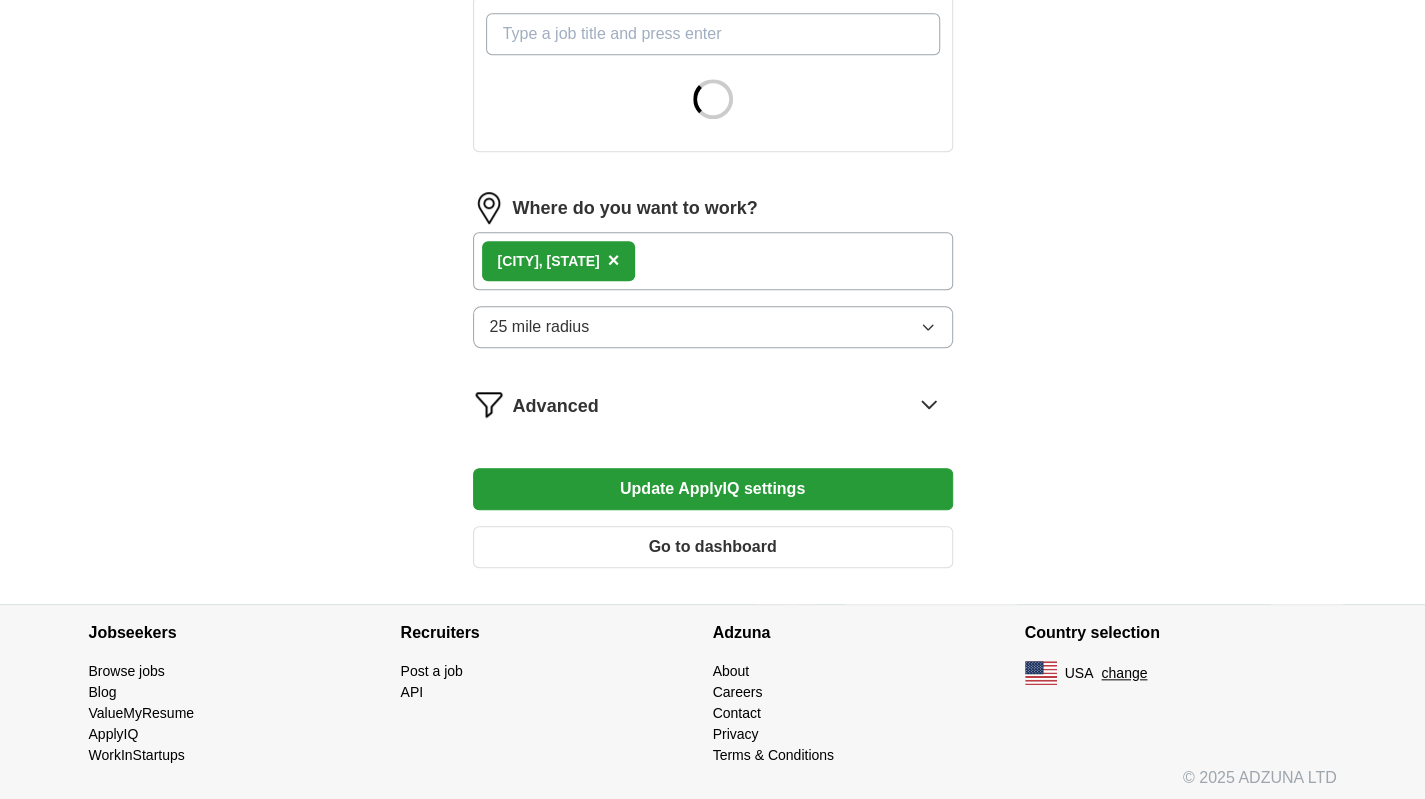click 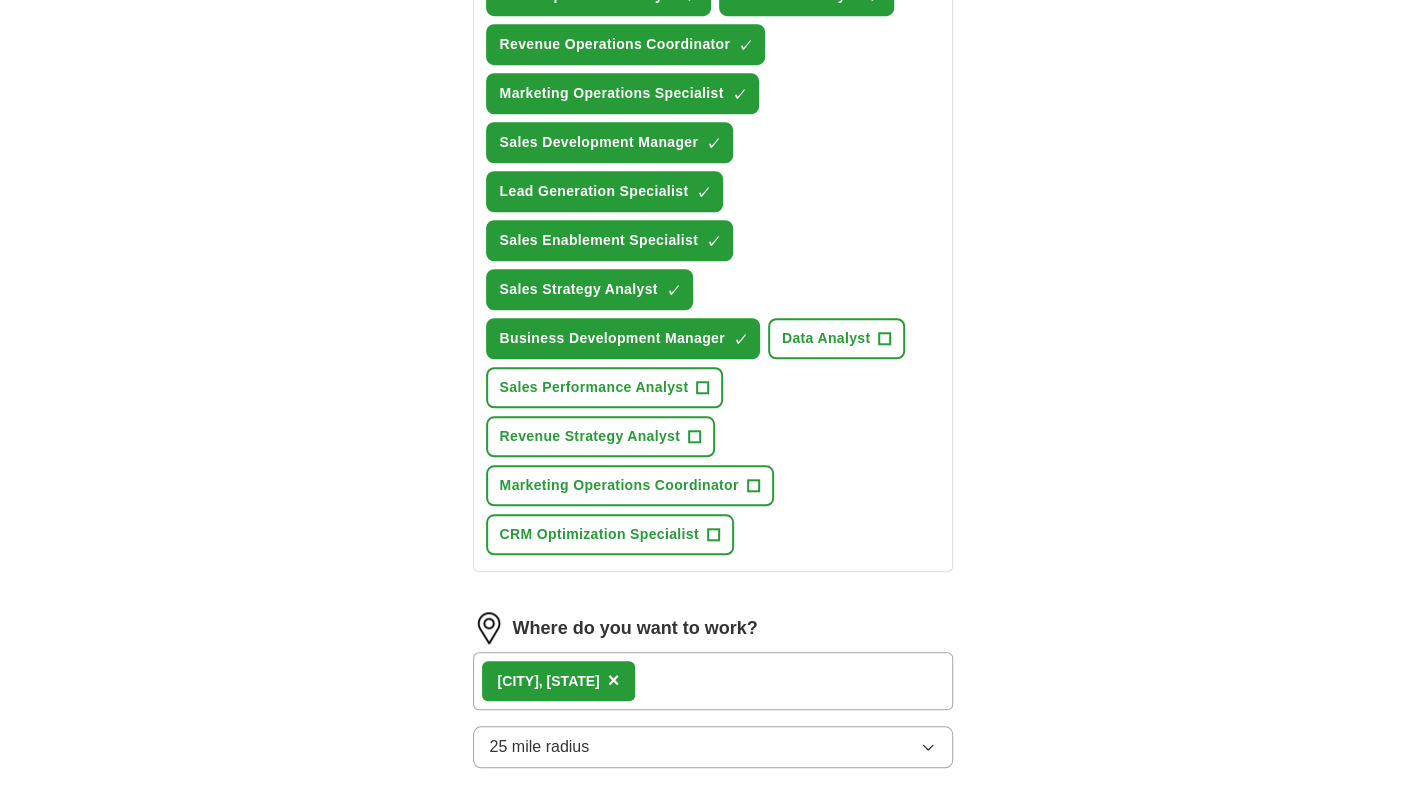 scroll, scrollTop: 700, scrollLeft: 0, axis: vertical 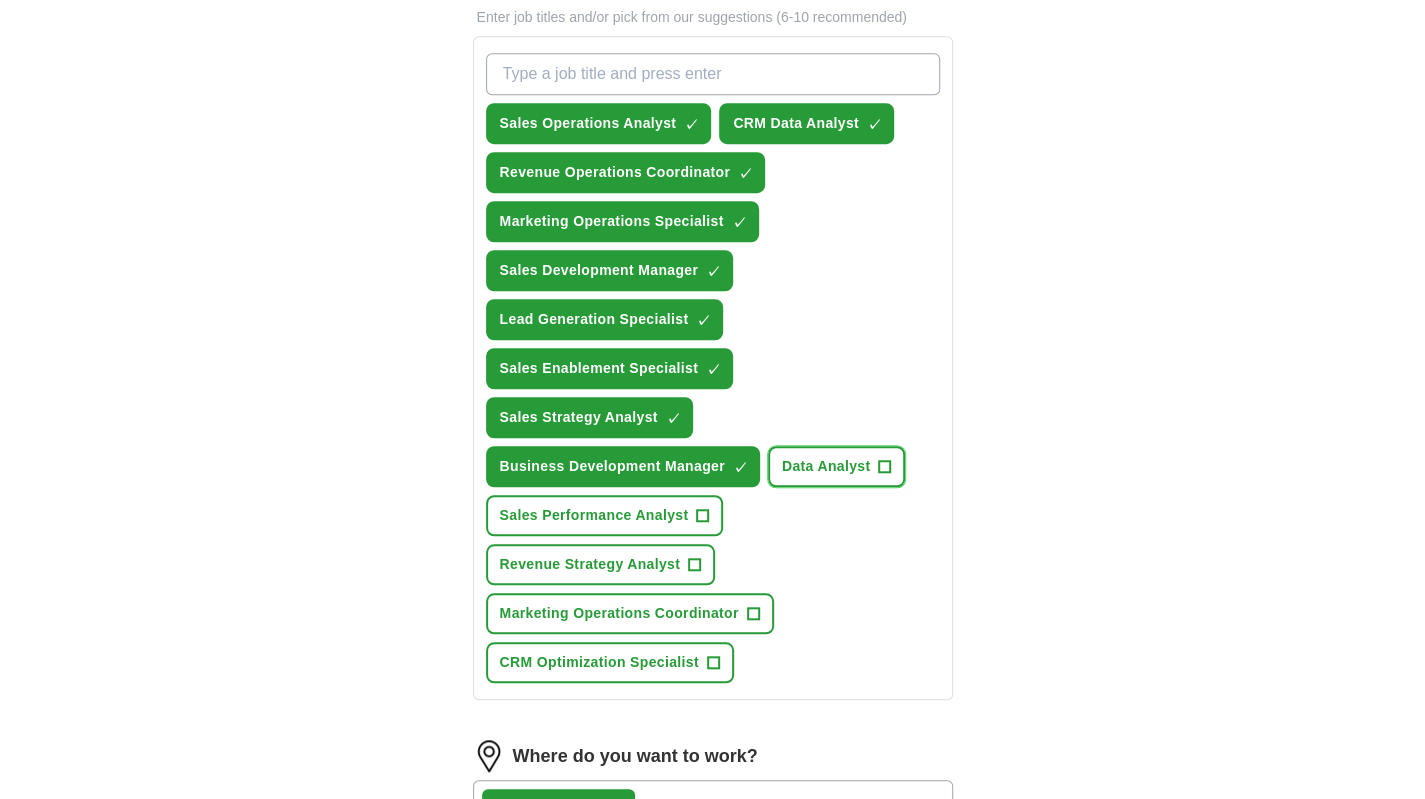 click on "Data Analyst" at bounding box center [826, 466] 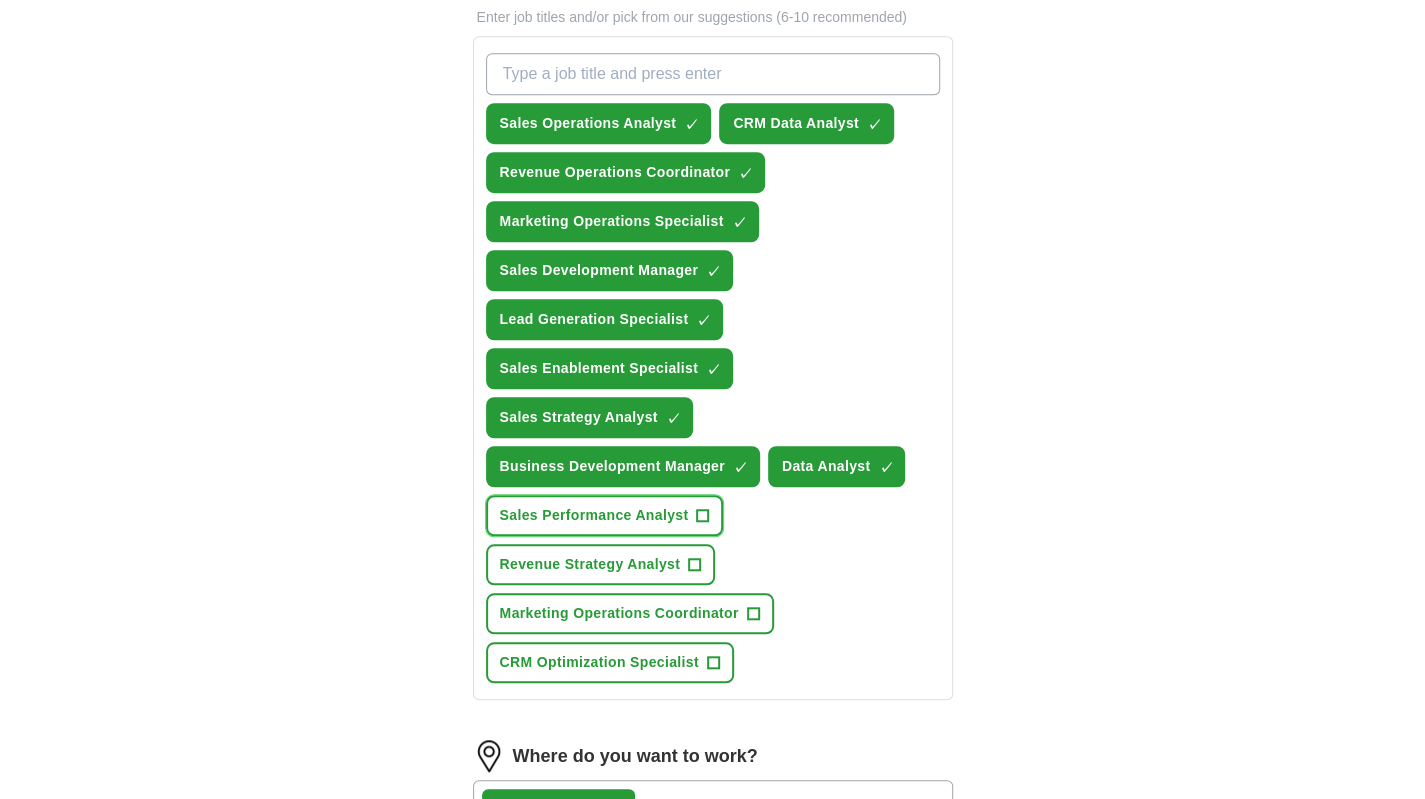 click on "Sales Performance Analyst" at bounding box center (594, 515) 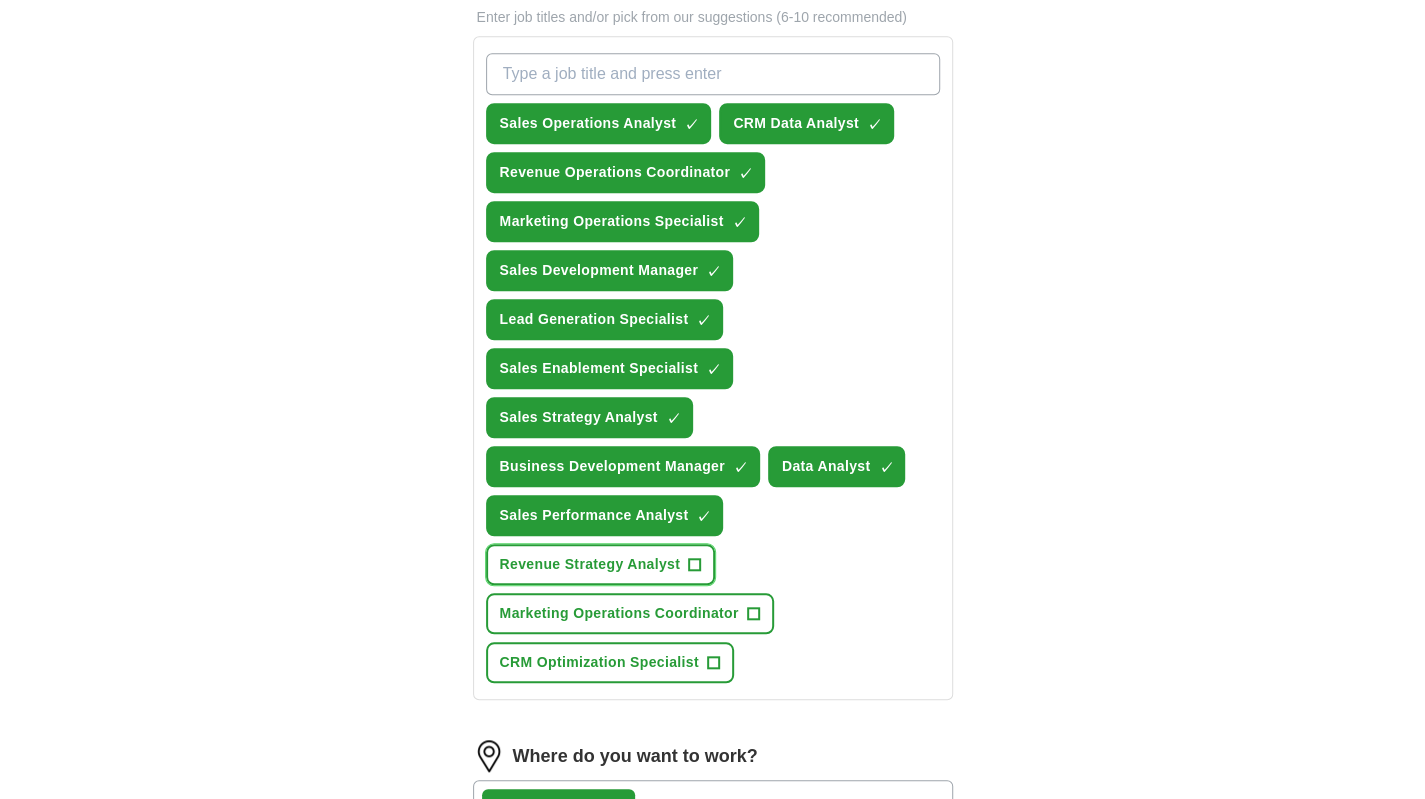 drag, startPoint x: 653, startPoint y: 559, endPoint x: 658, endPoint y: 575, distance: 16.763054 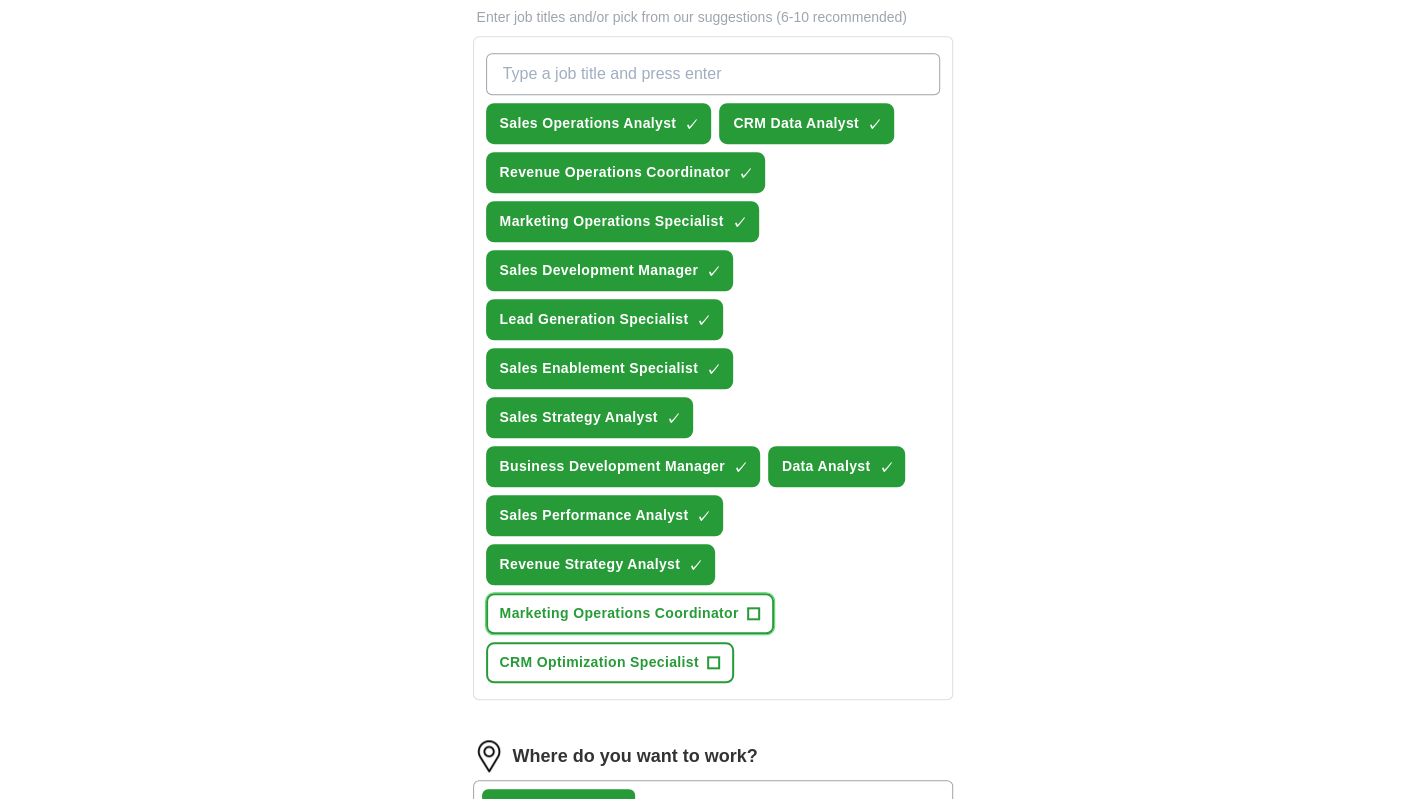 click on "Marketing Operations Coordinator" at bounding box center [619, 613] 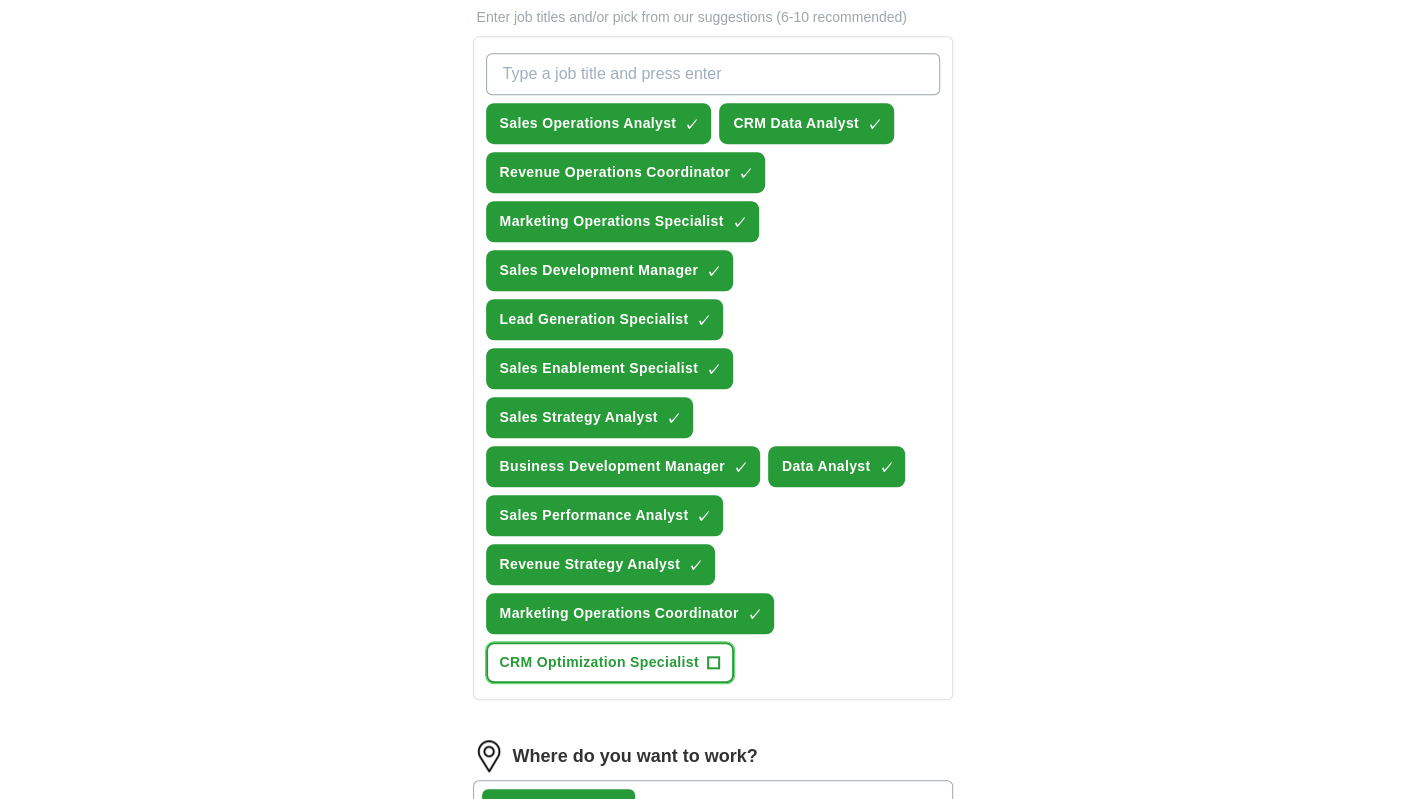 click on "CRM Optimization Specialist" at bounding box center (599, 662) 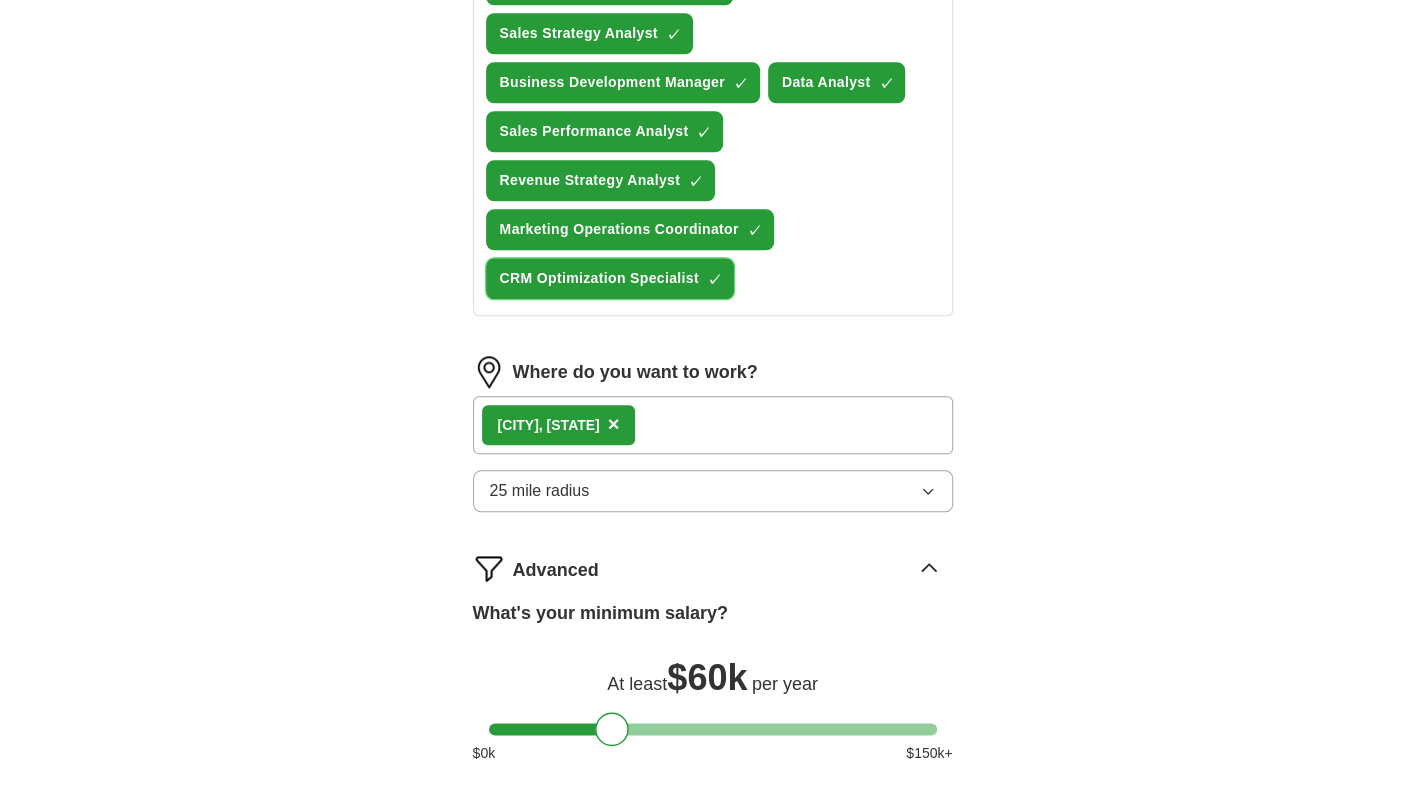 scroll, scrollTop: 1444, scrollLeft: 0, axis: vertical 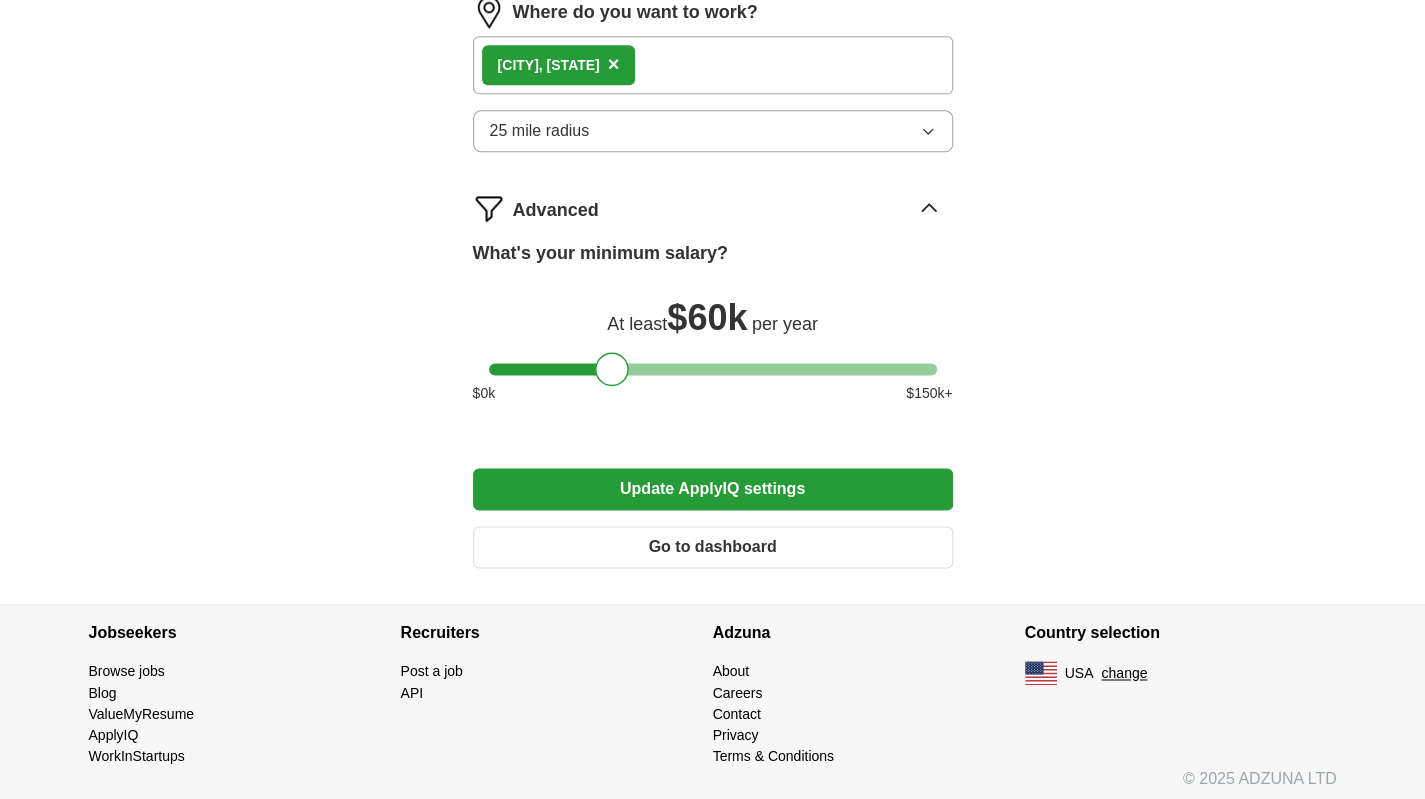 click on "Update ApplyIQ settings" at bounding box center [713, 489] 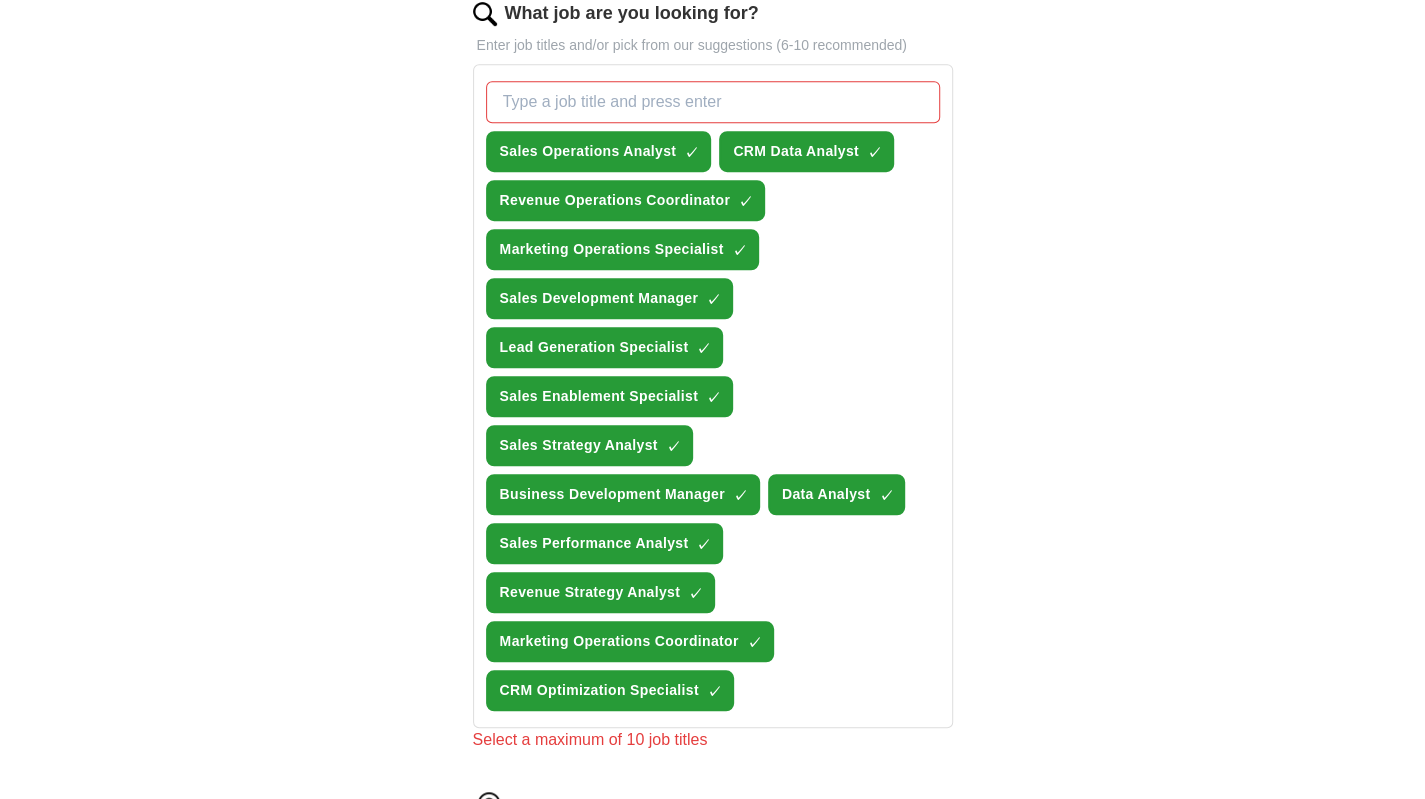 scroll, scrollTop: 668, scrollLeft: 0, axis: vertical 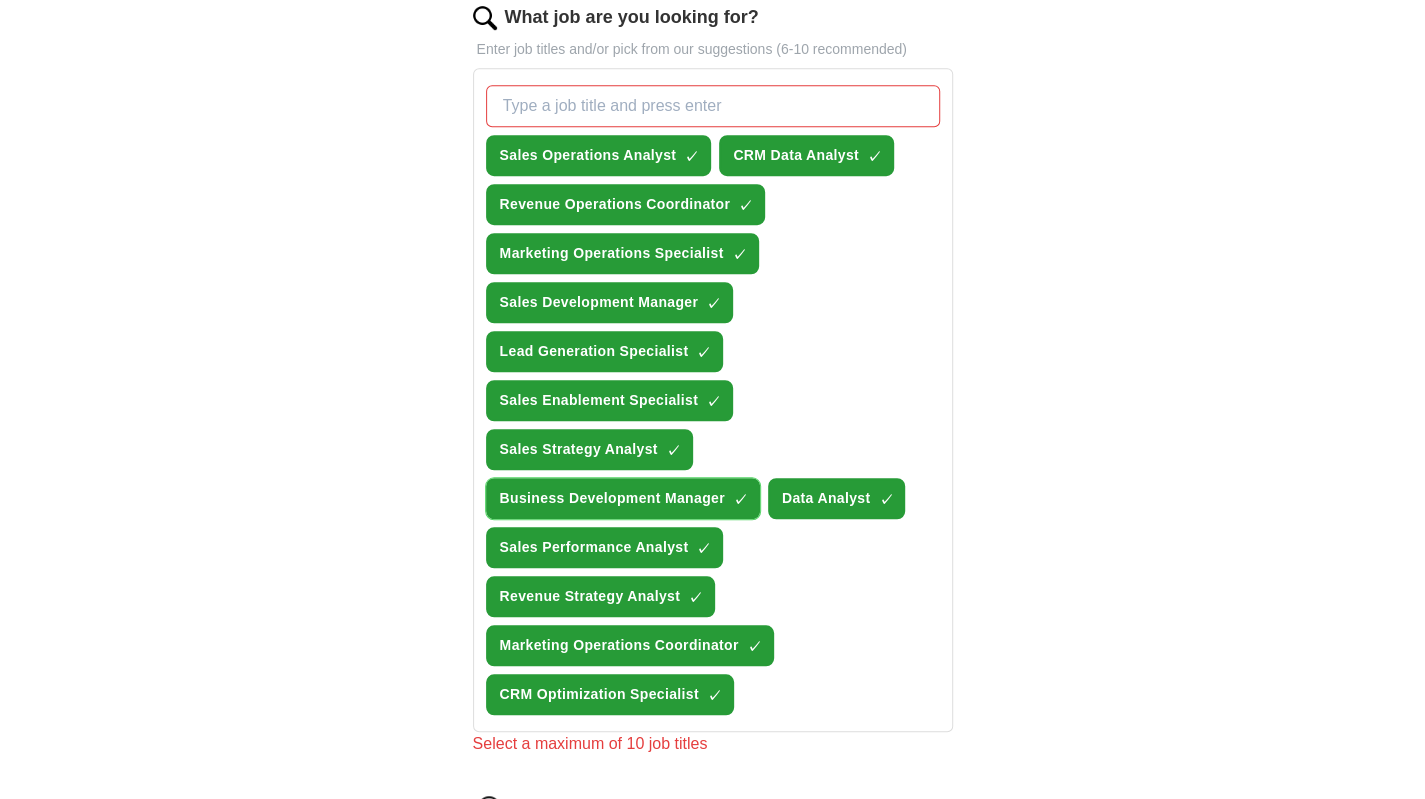 click on "Business Development Manager" at bounding box center [612, 498] 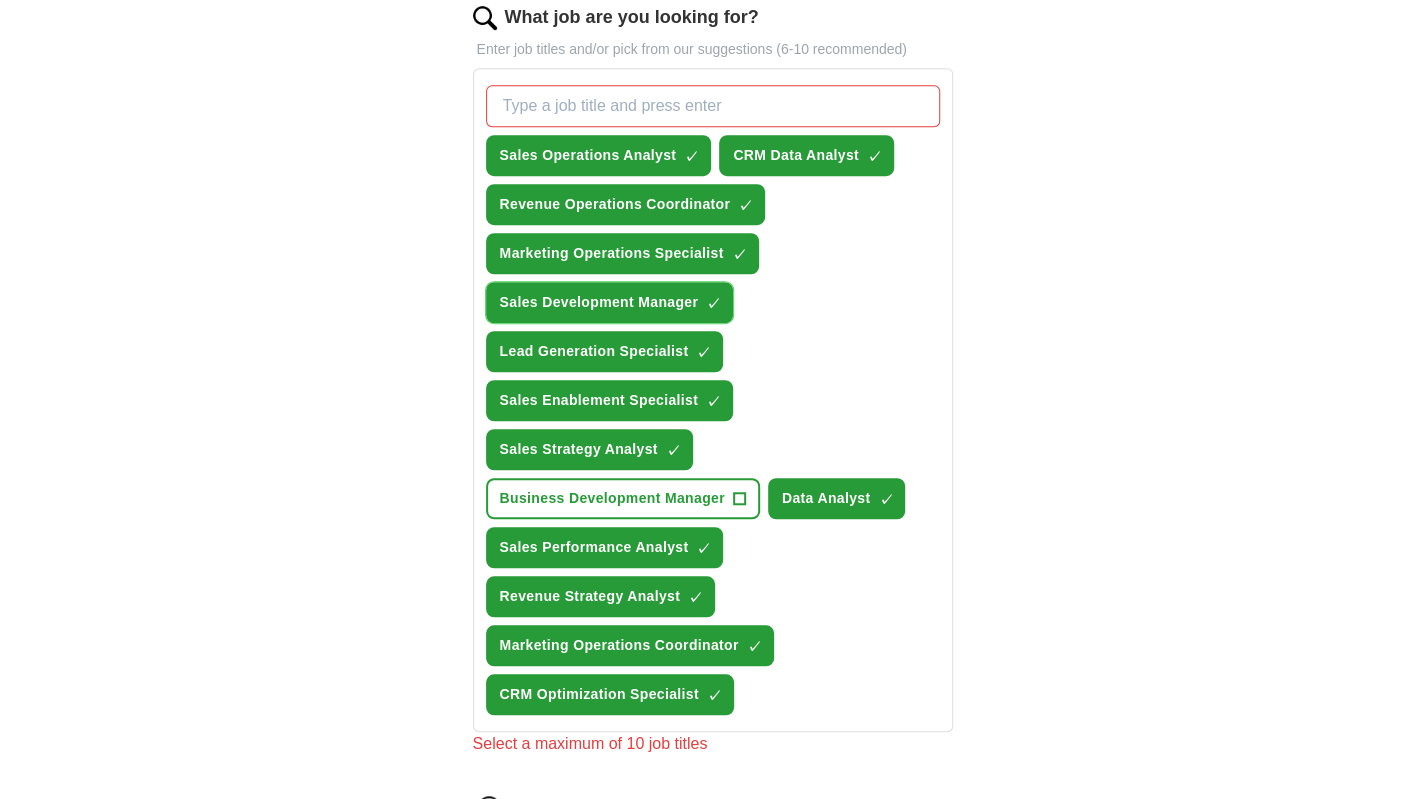 click on "Sales Development Manager" at bounding box center [599, 302] 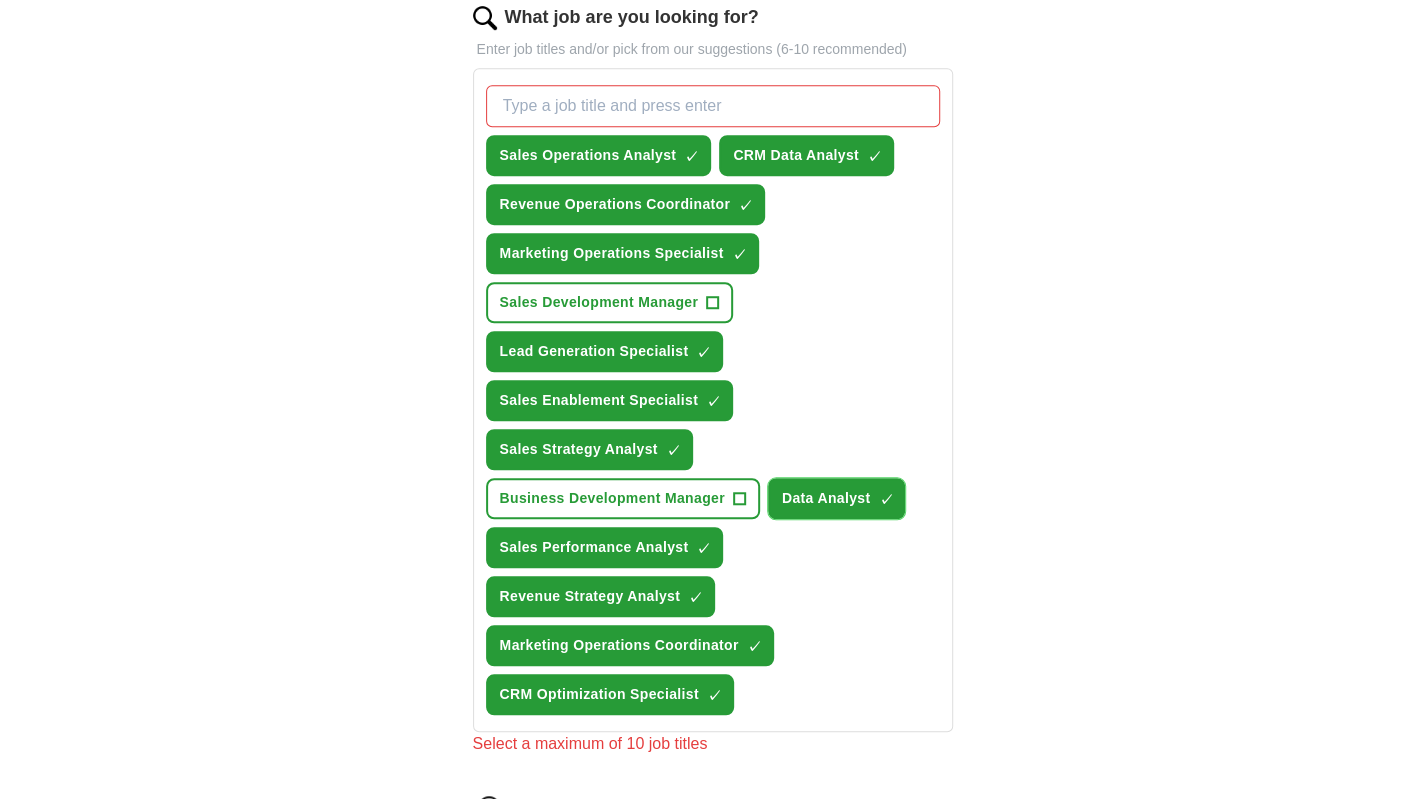 click on "Data Analyst" at bounding box center (826, 498) 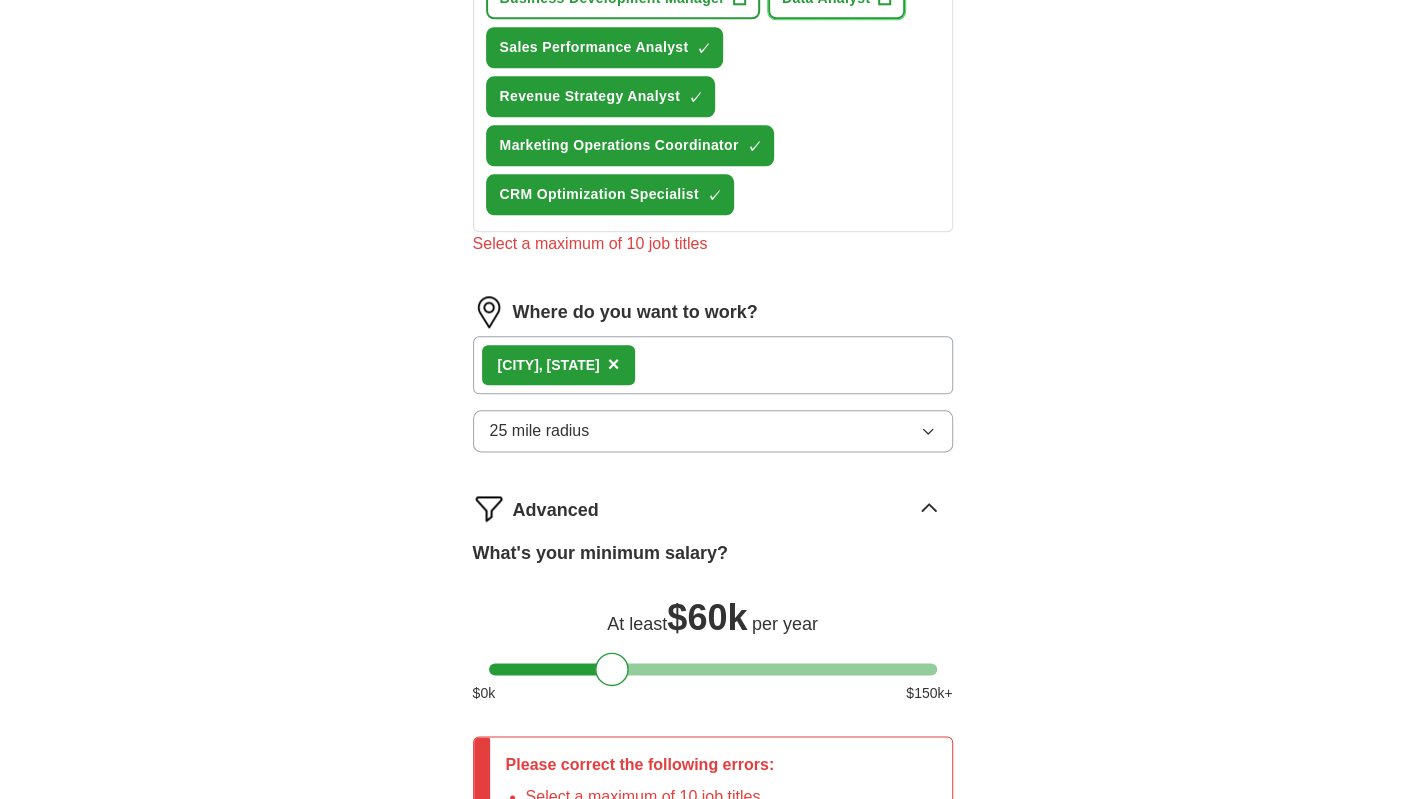 scroll, scrollTop: 1558, scrollLeft: 0, axis: vertical 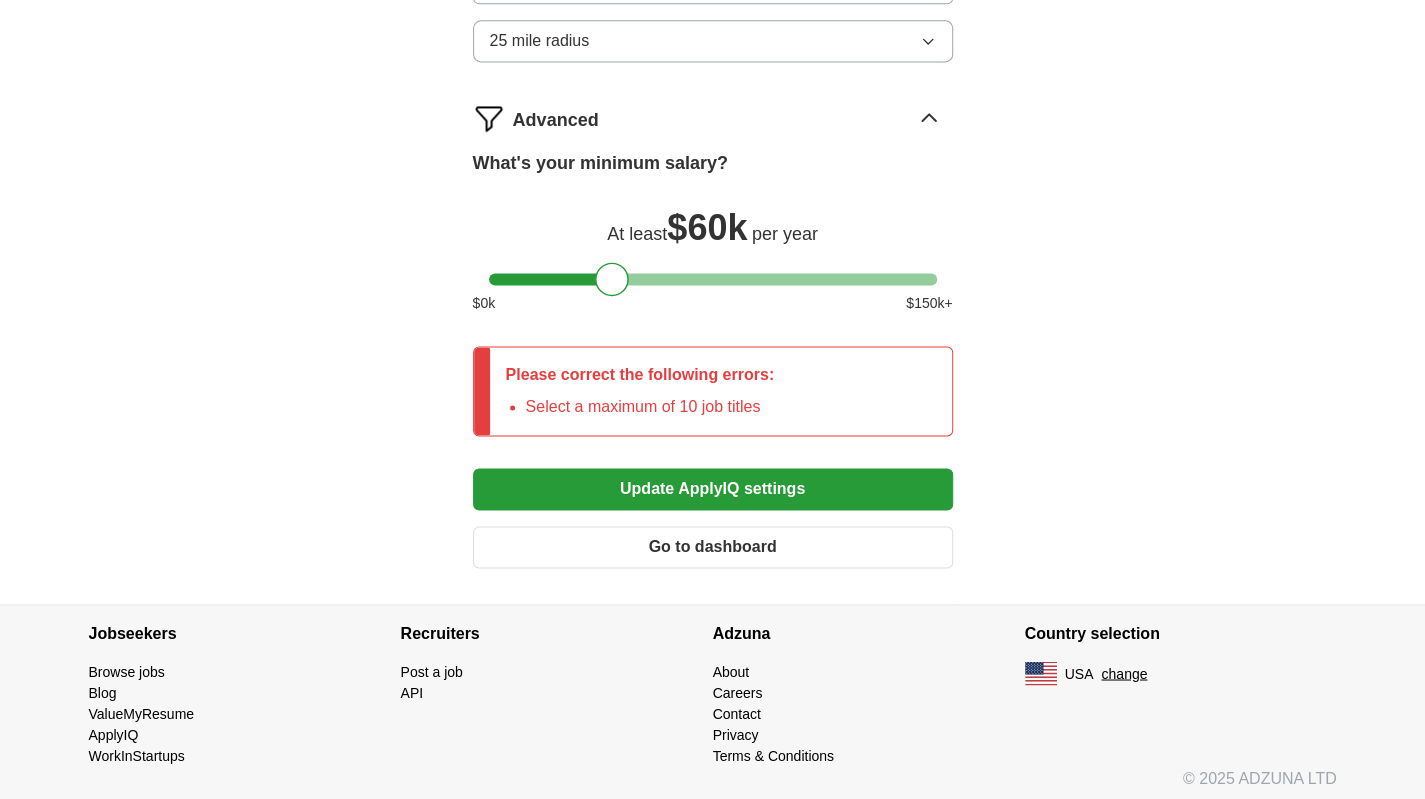 click on "Update ApplyIQ settings" at bounding box center (713, 489) 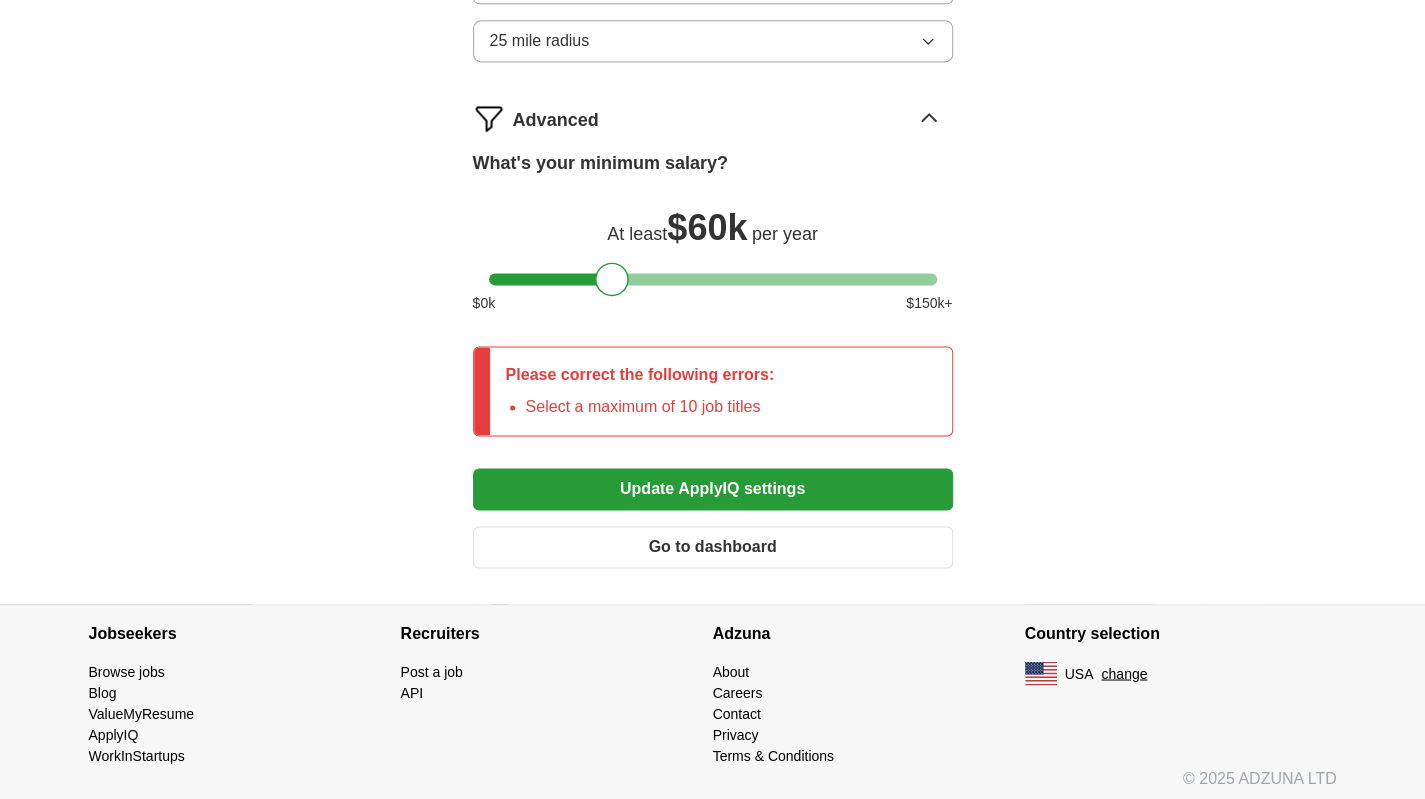 click on "Update ApplyIQ settings" at bounding box center [713, 489] 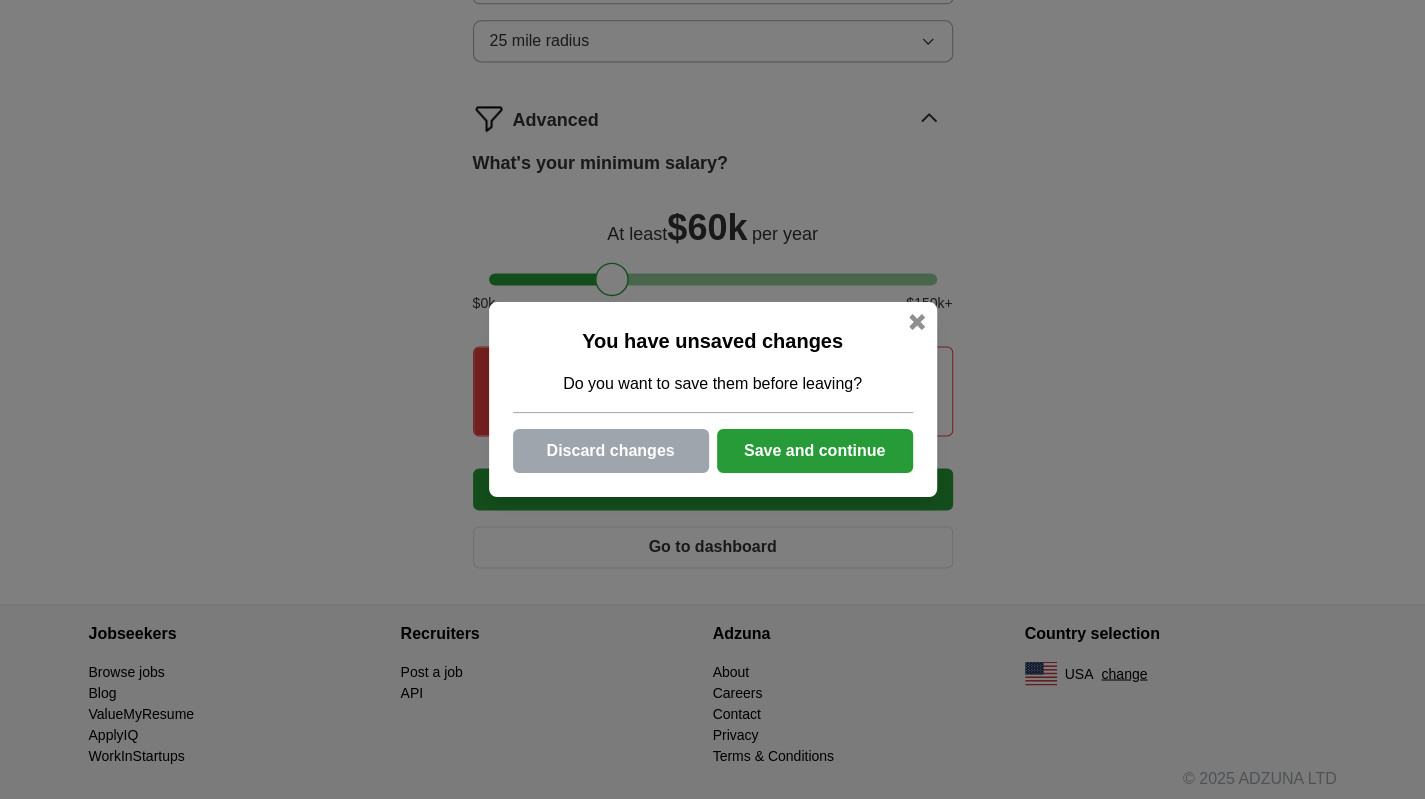 click on "Discard changes" at bounding box center [611, 451] 